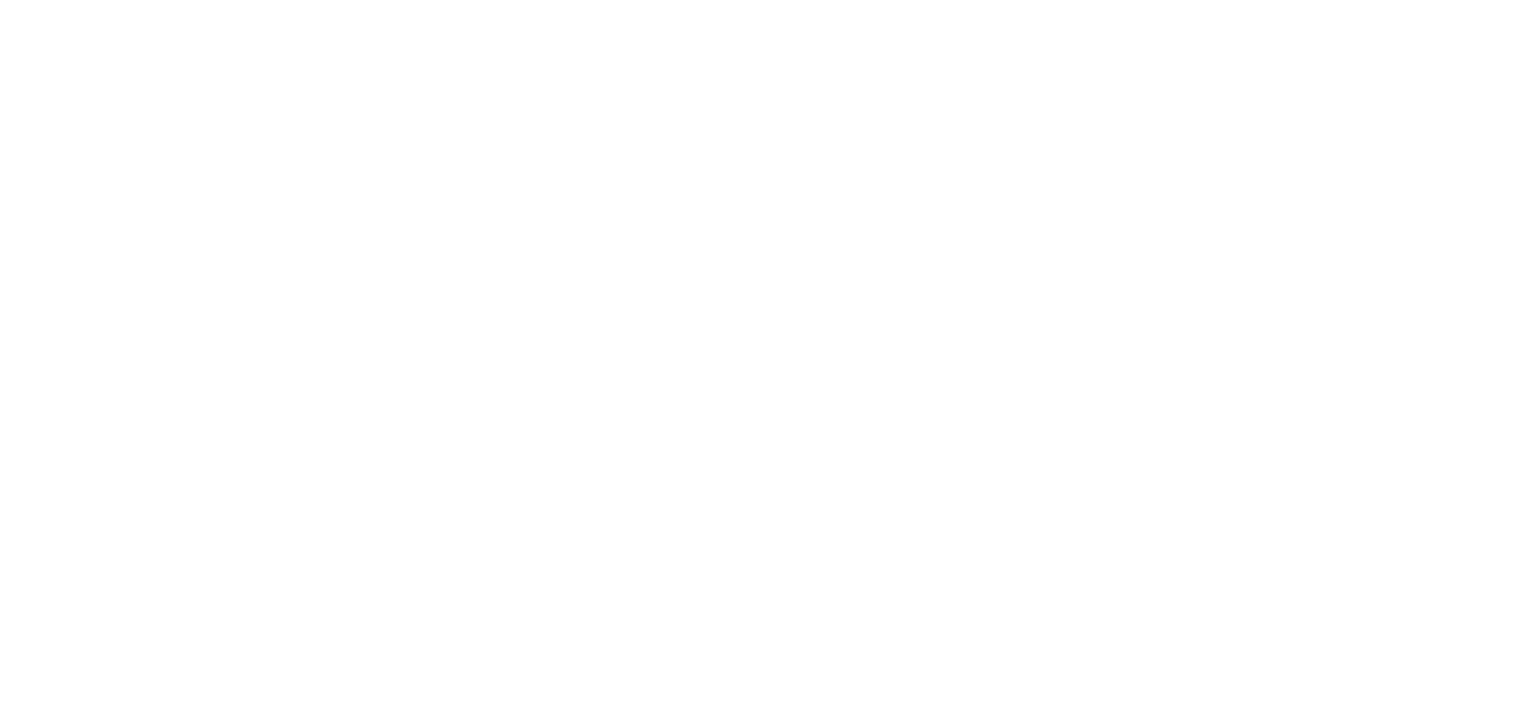 scroll, scrollTop: 0, scrollLeft: 0, axis: both 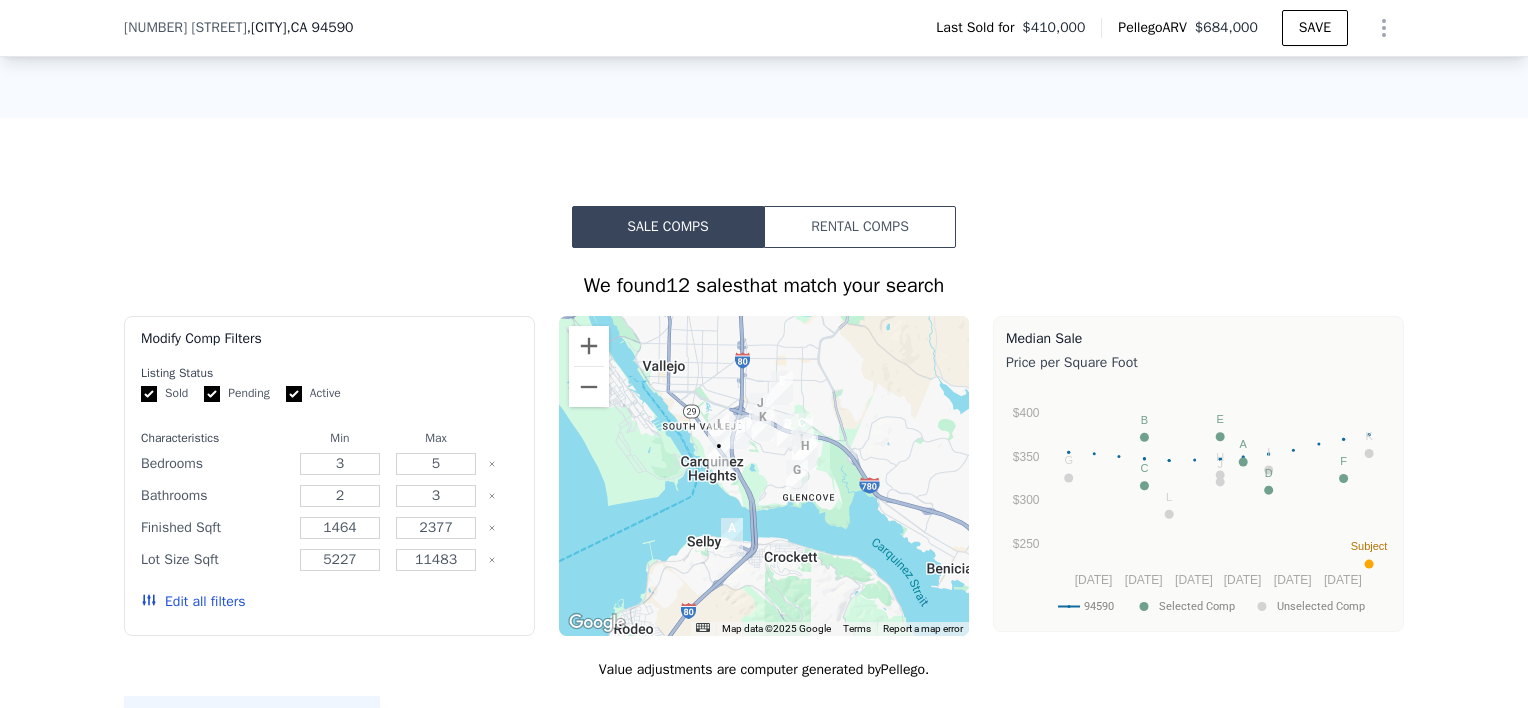 click on "Pending" at bounding box center [212, 394] 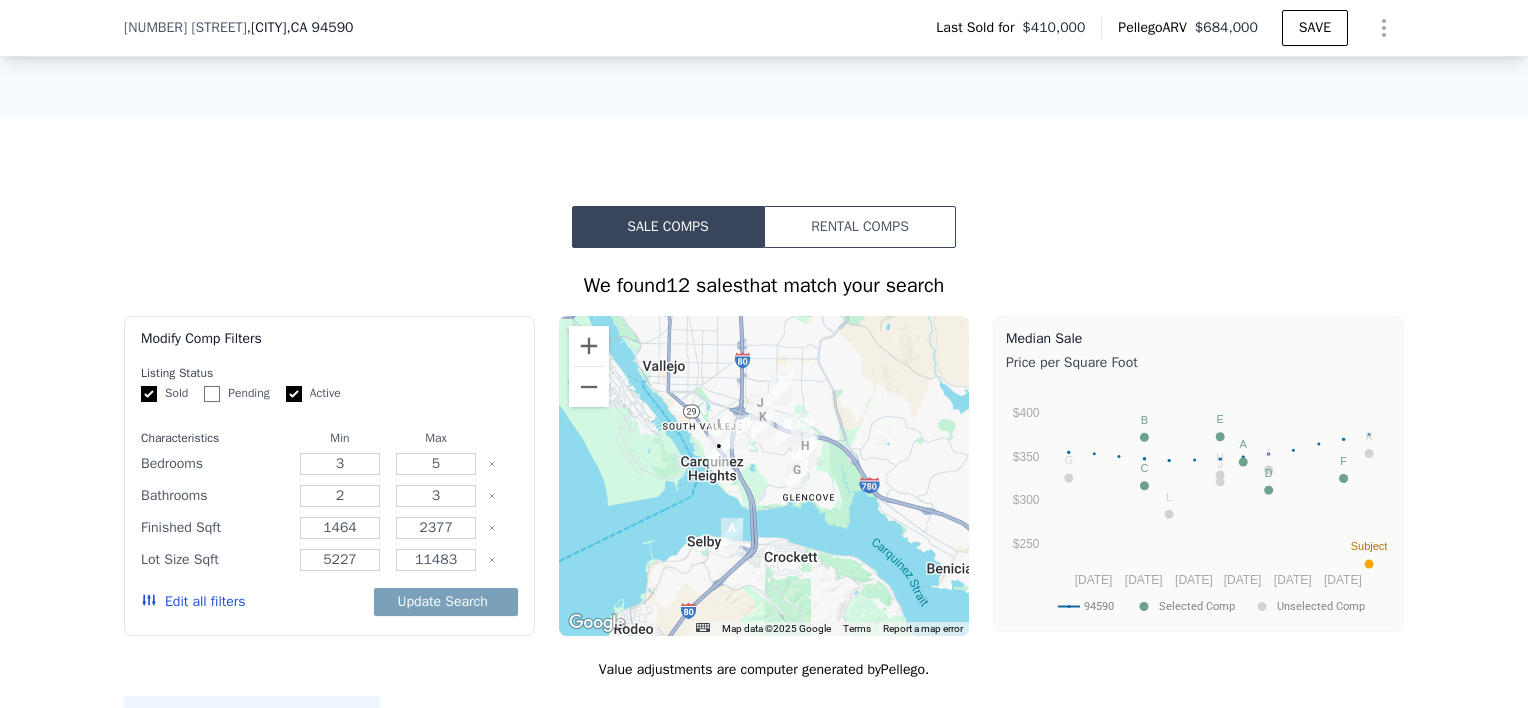 click on "Sold Pending Active" at bounding box center (329, 393) 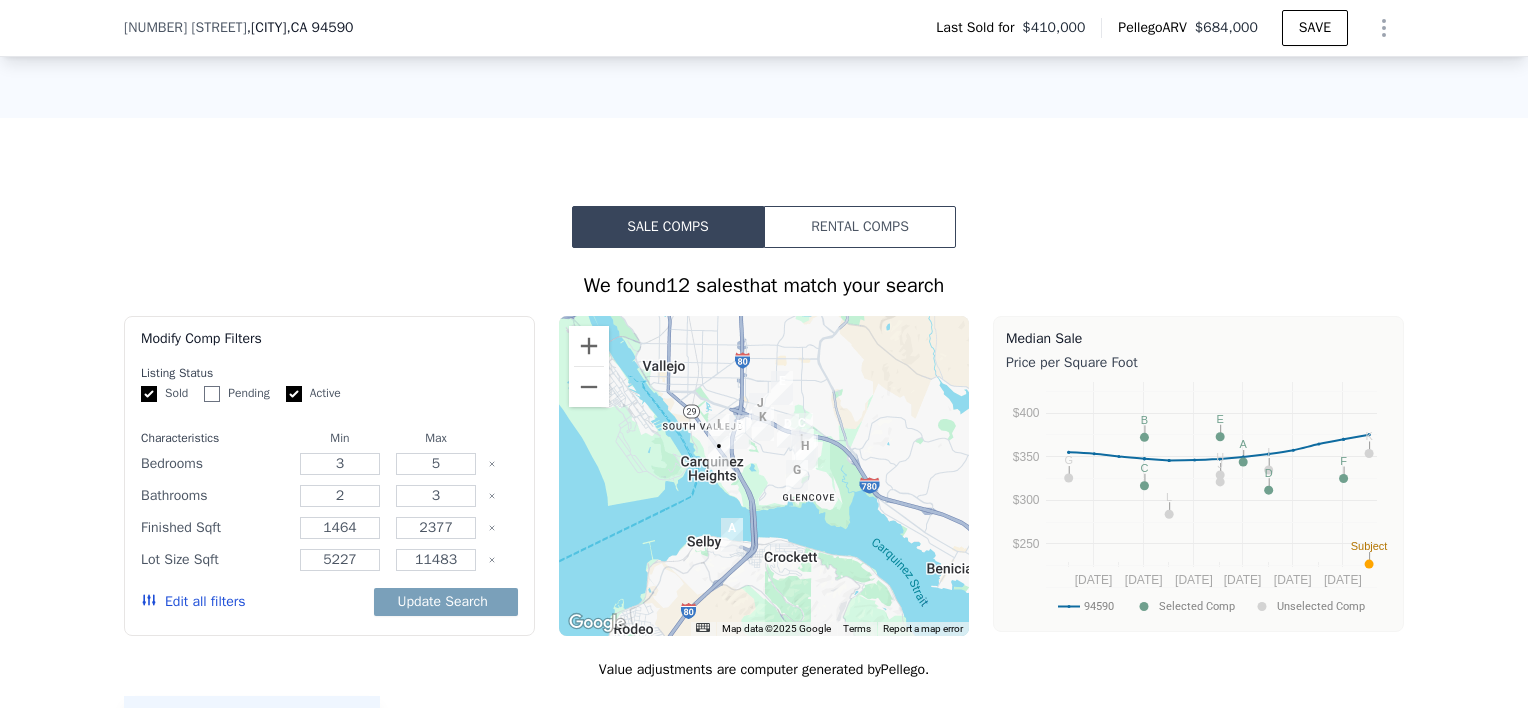 click on "Active" at bounding box center [294, 394] 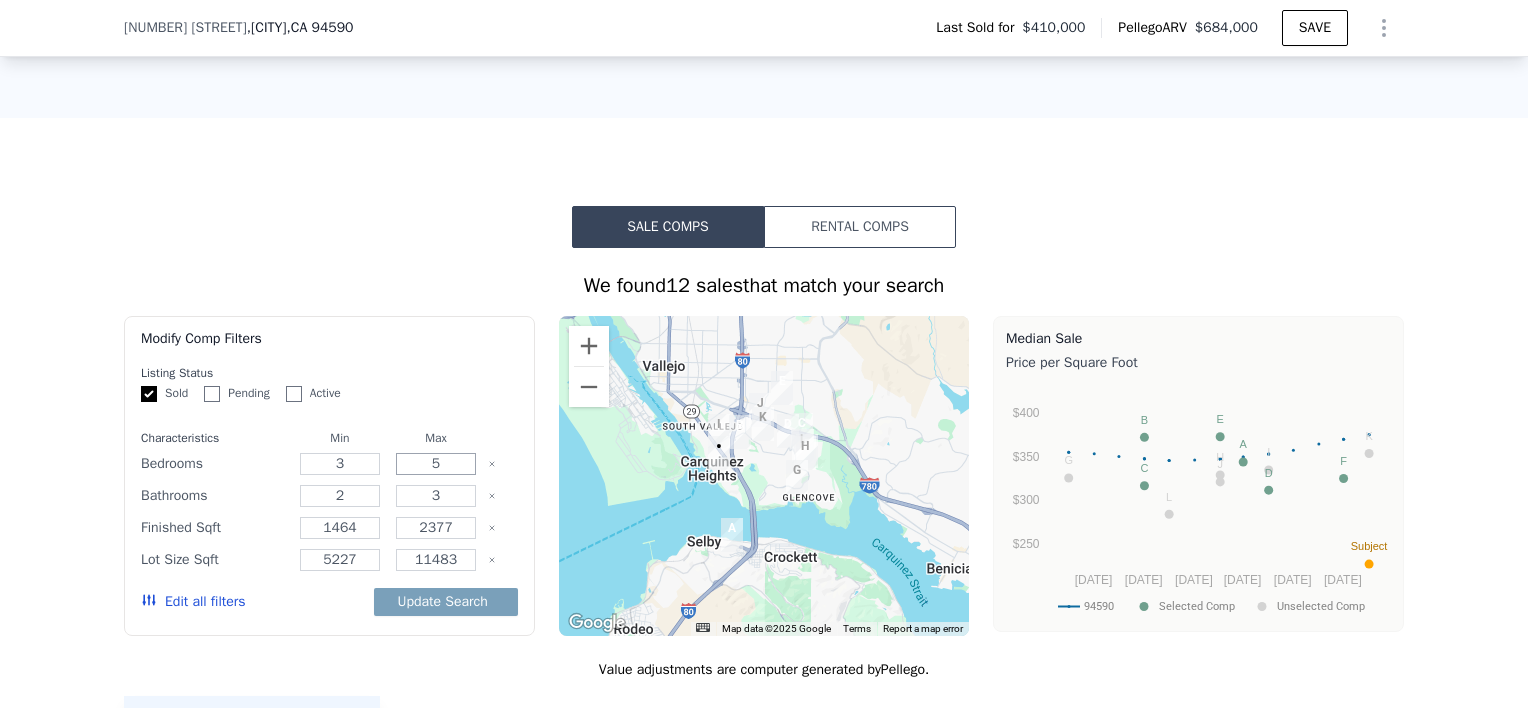 click on "5" at bounding box center [435, 464] 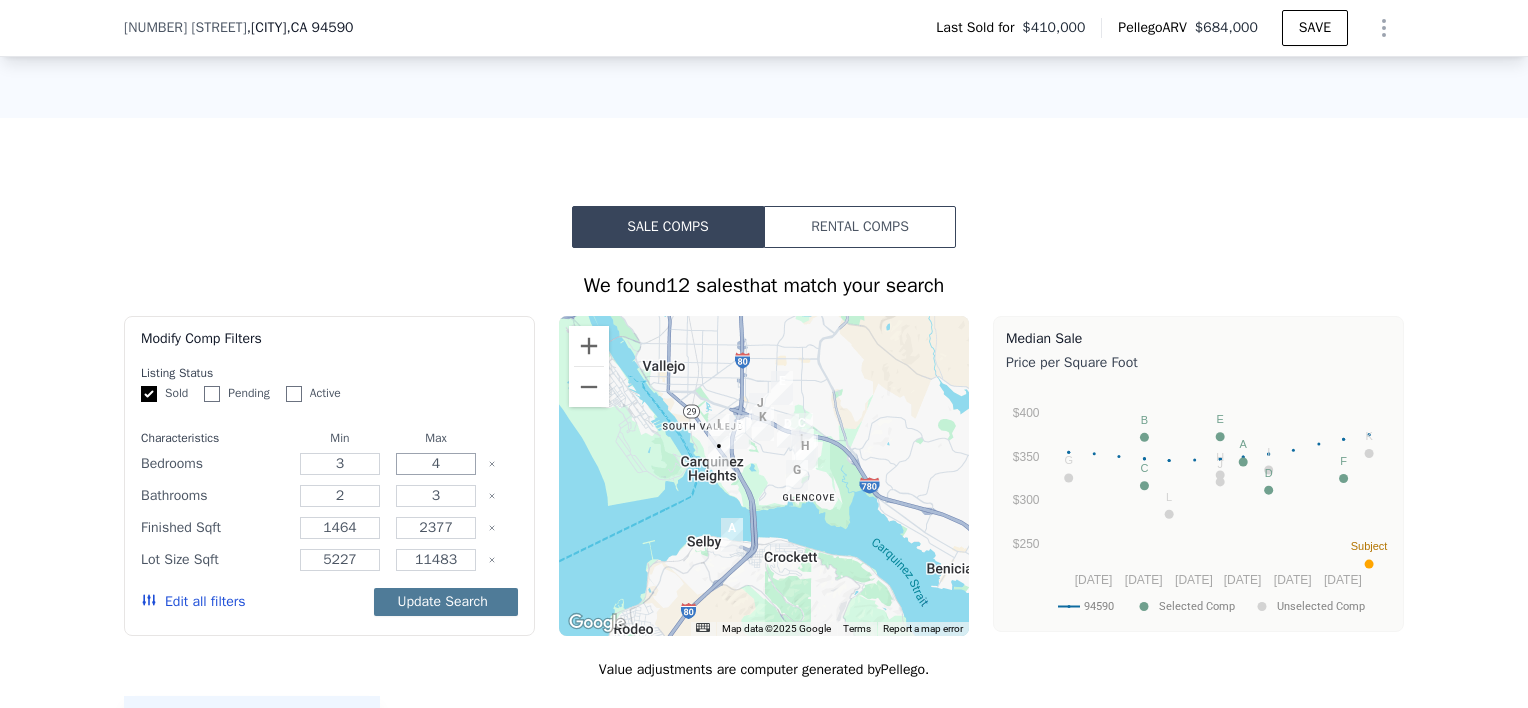 type on "4" 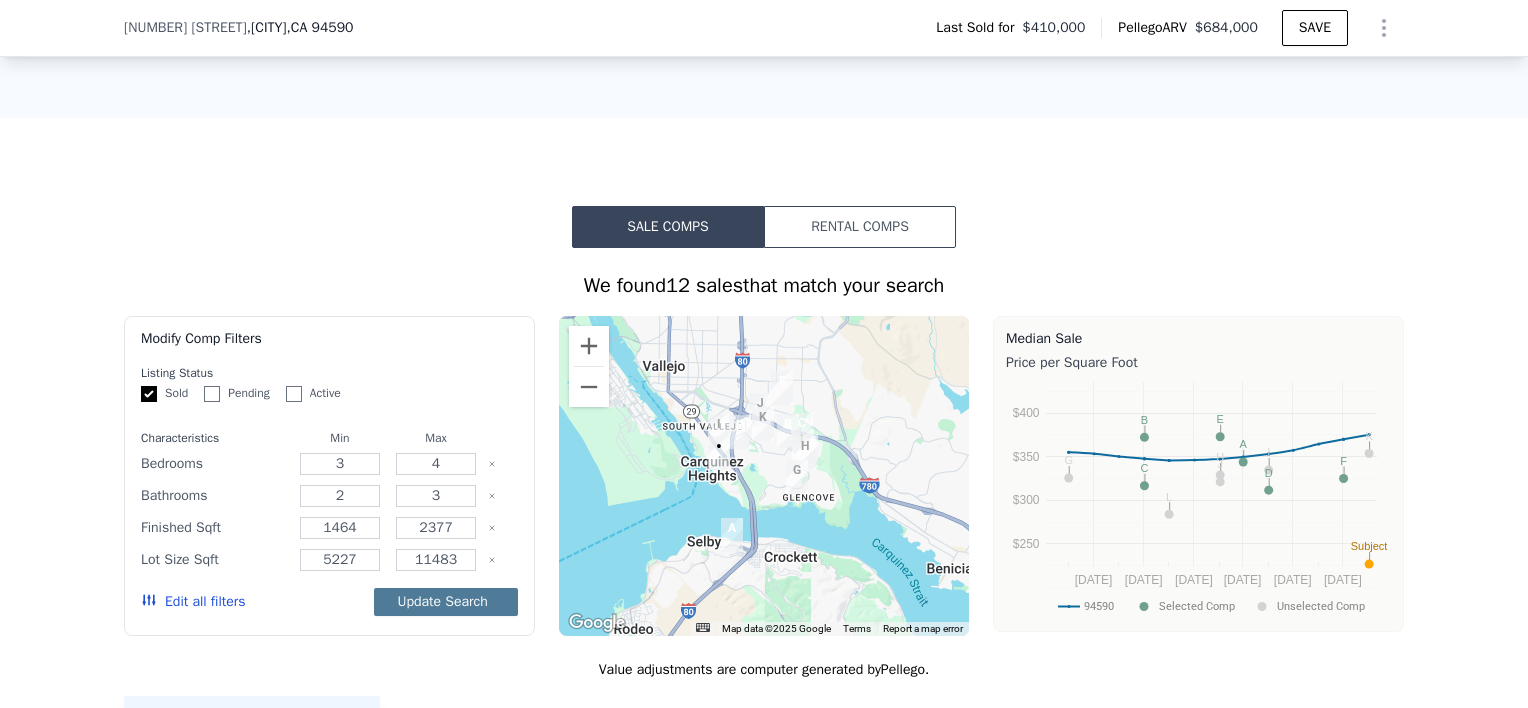 click on "Update Search" at bounding box center [446, 602] 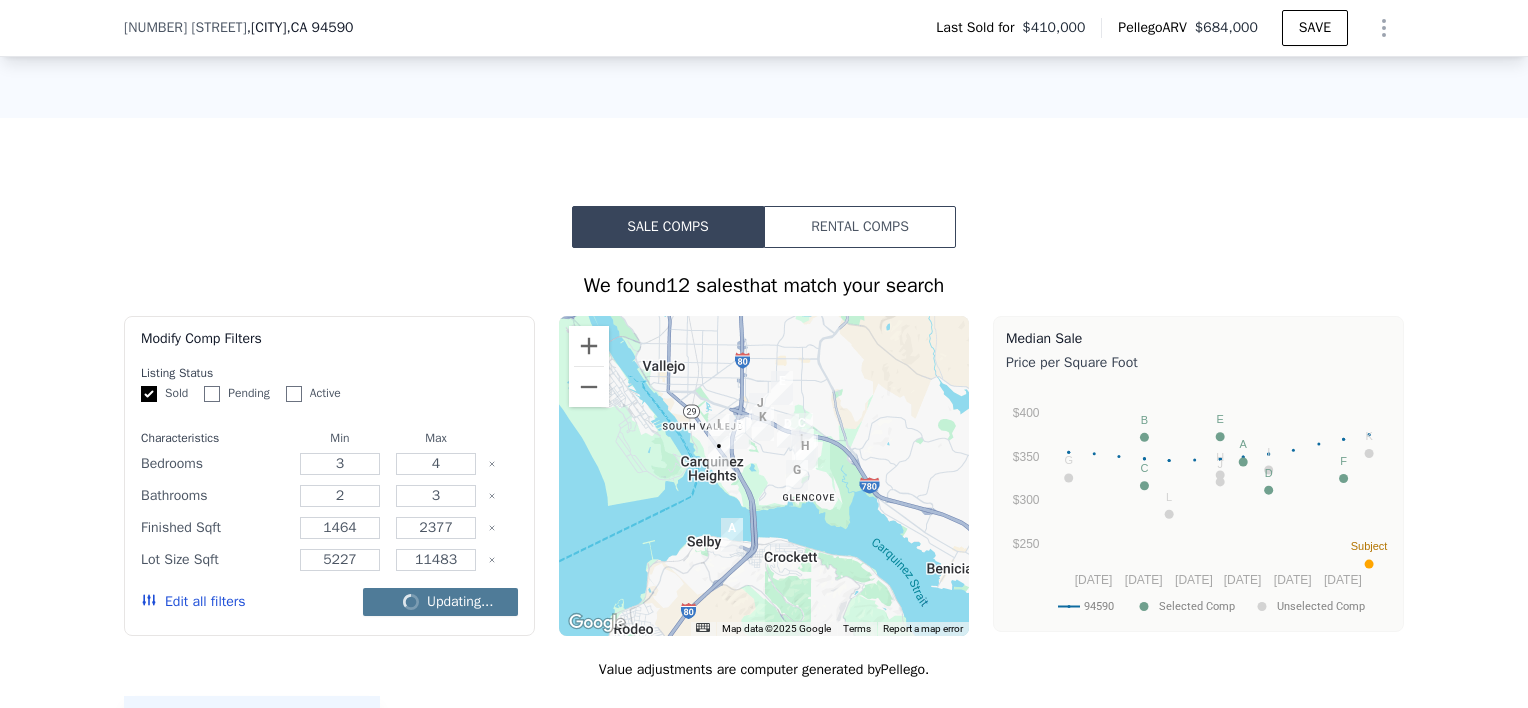 checkbox on "false" 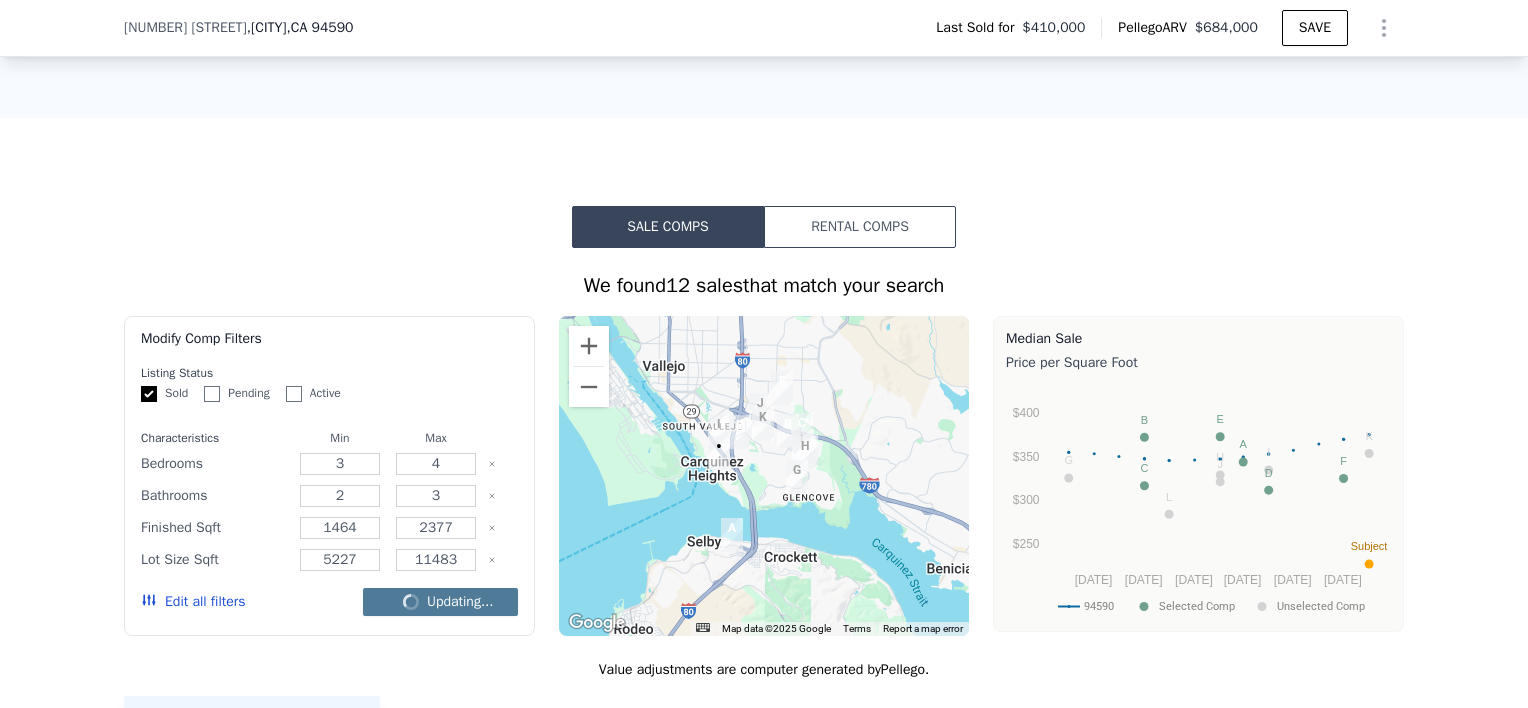 checkbox on "false" 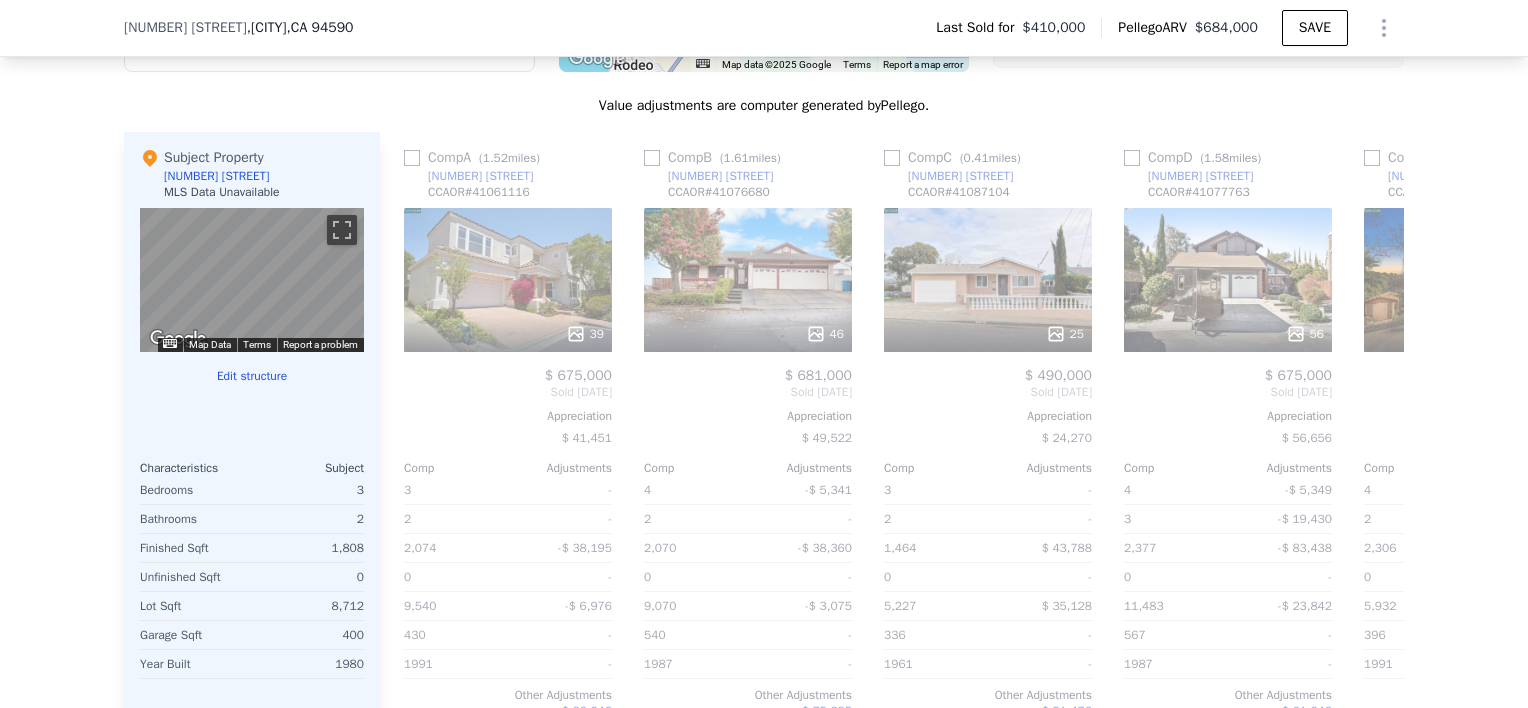 scroll, scrollTop: 2032, scrollLeft: 0, axis: vertical 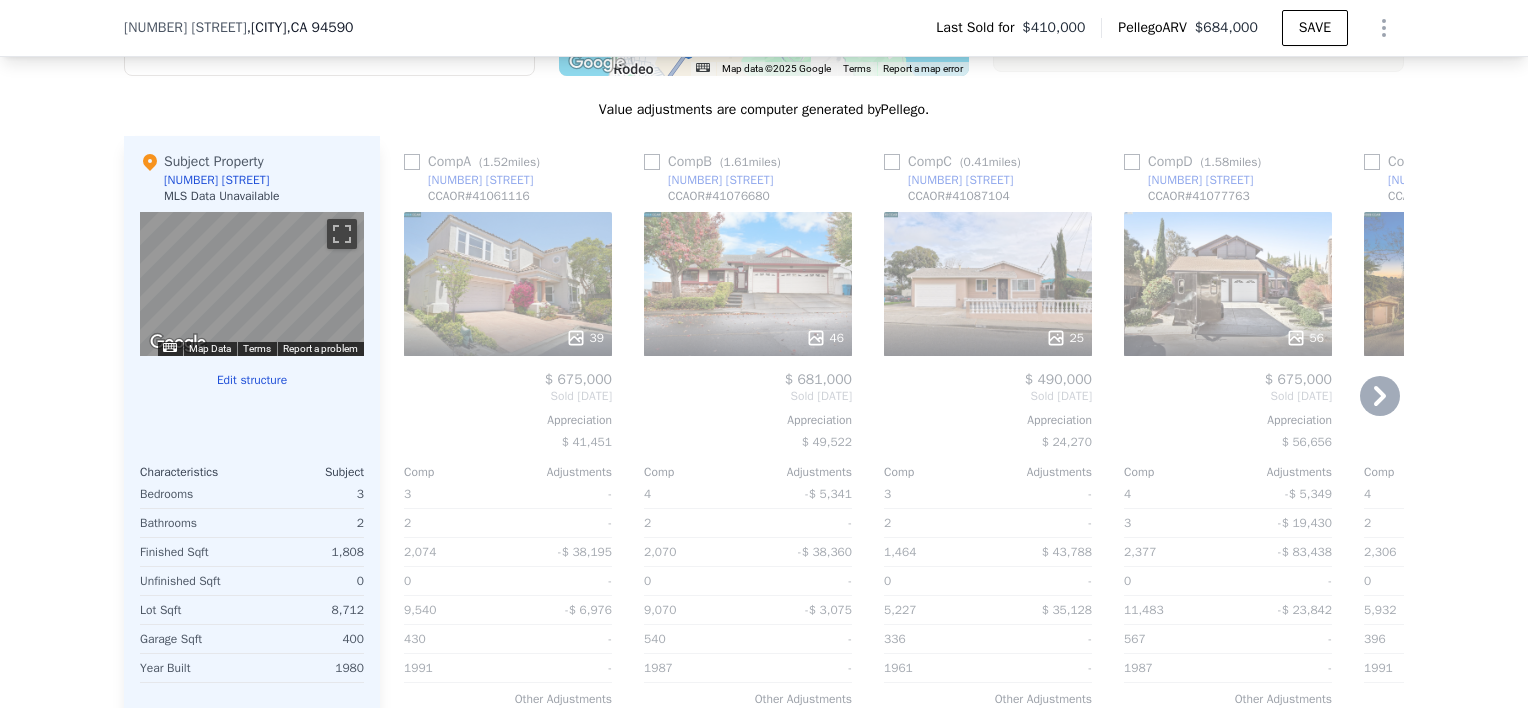 click 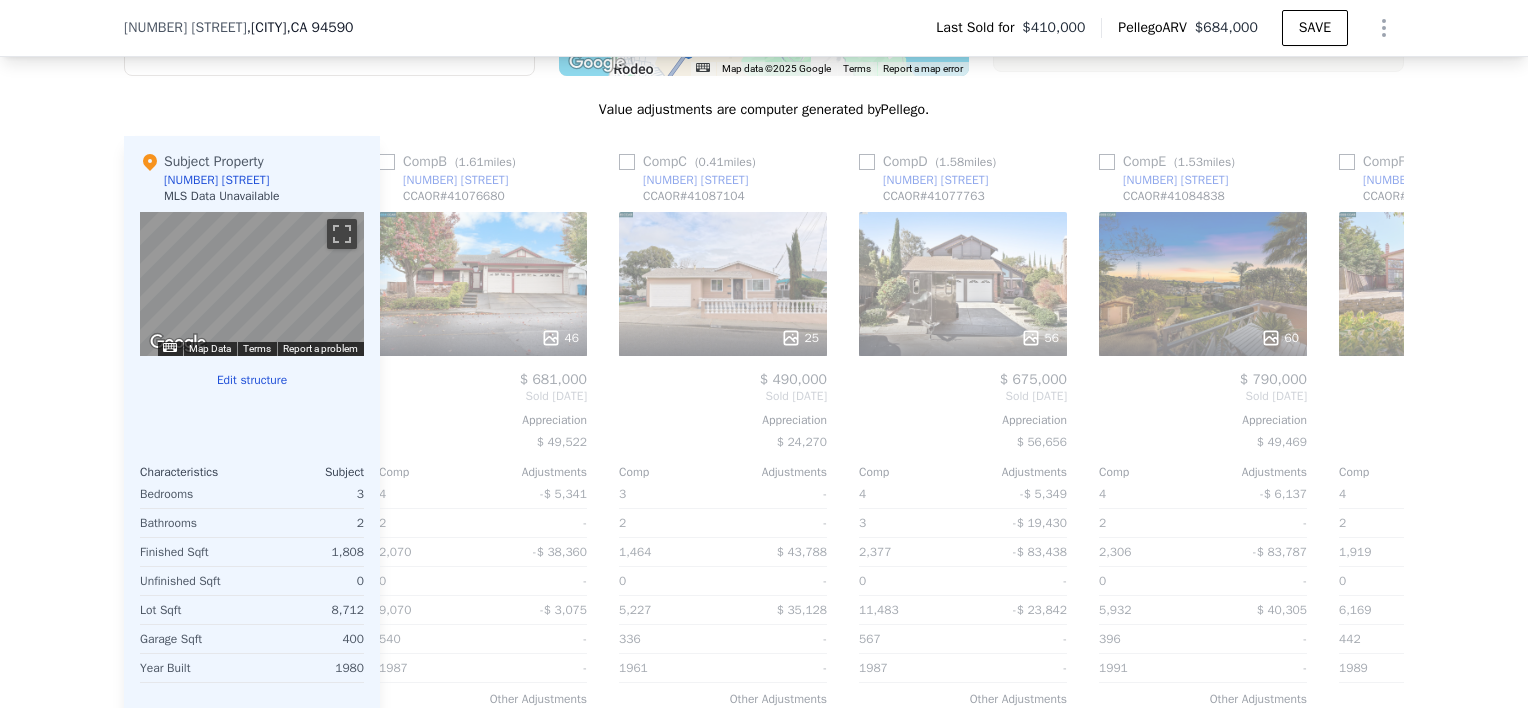 scroll, scrollTop: 0, scrollLeft: 480, axis: horizontal 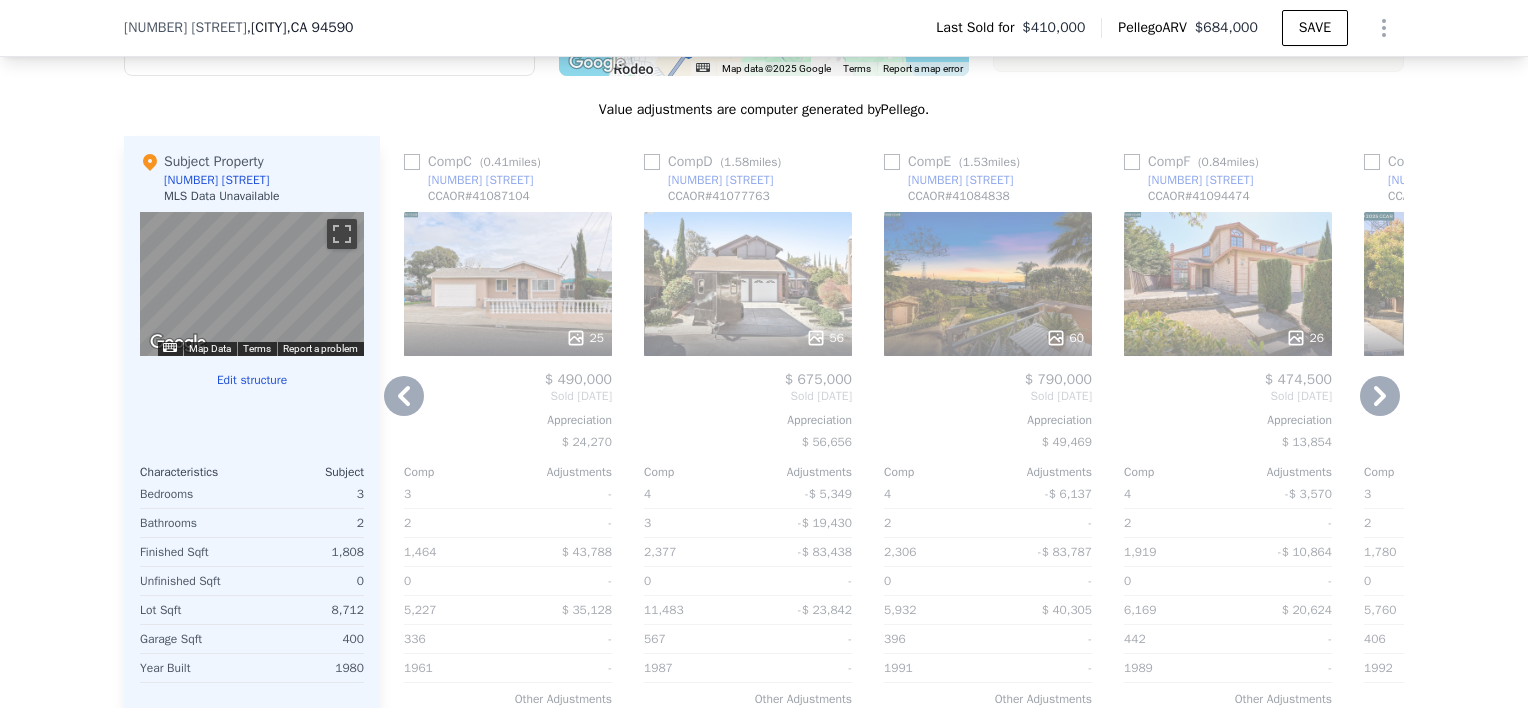 click 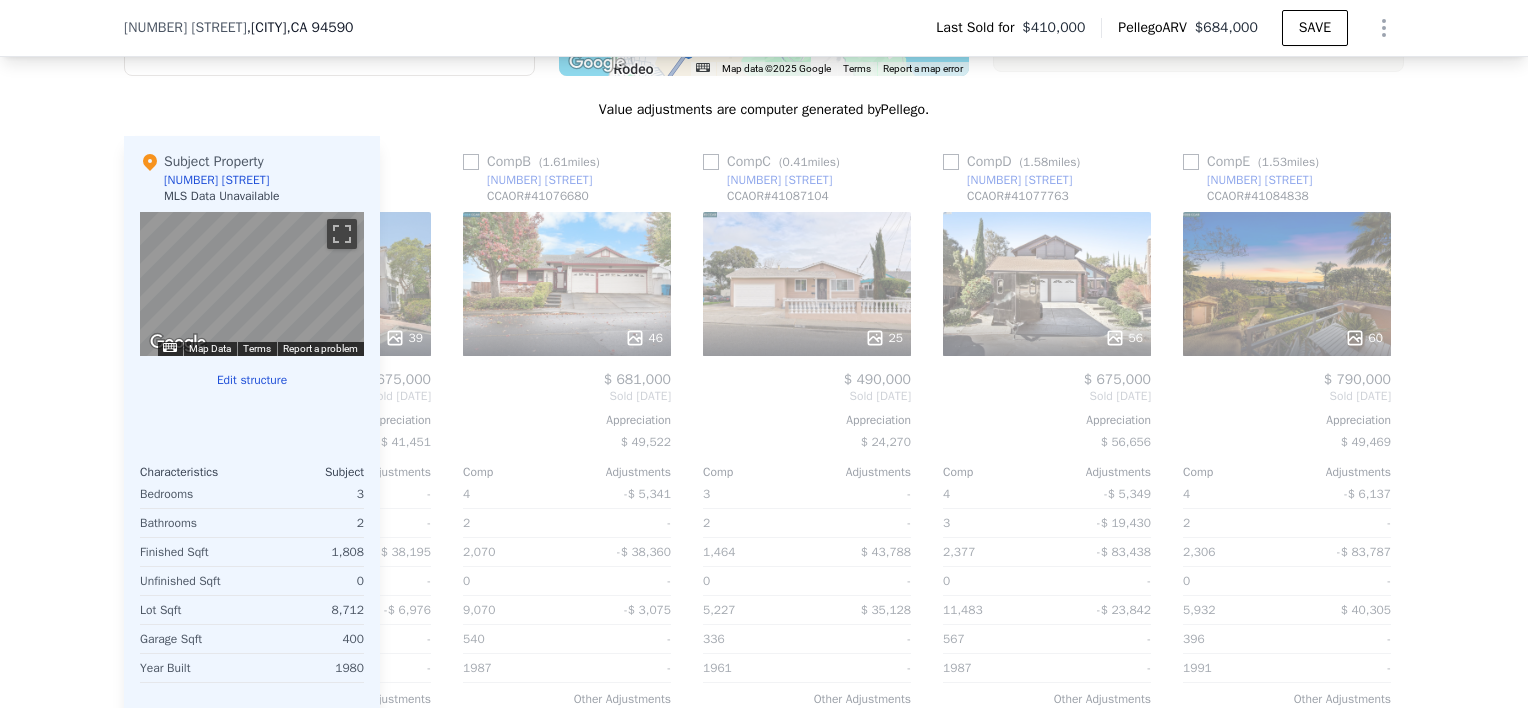 scroll, scrollTop: 0, scrollLeft: 0, axis: both 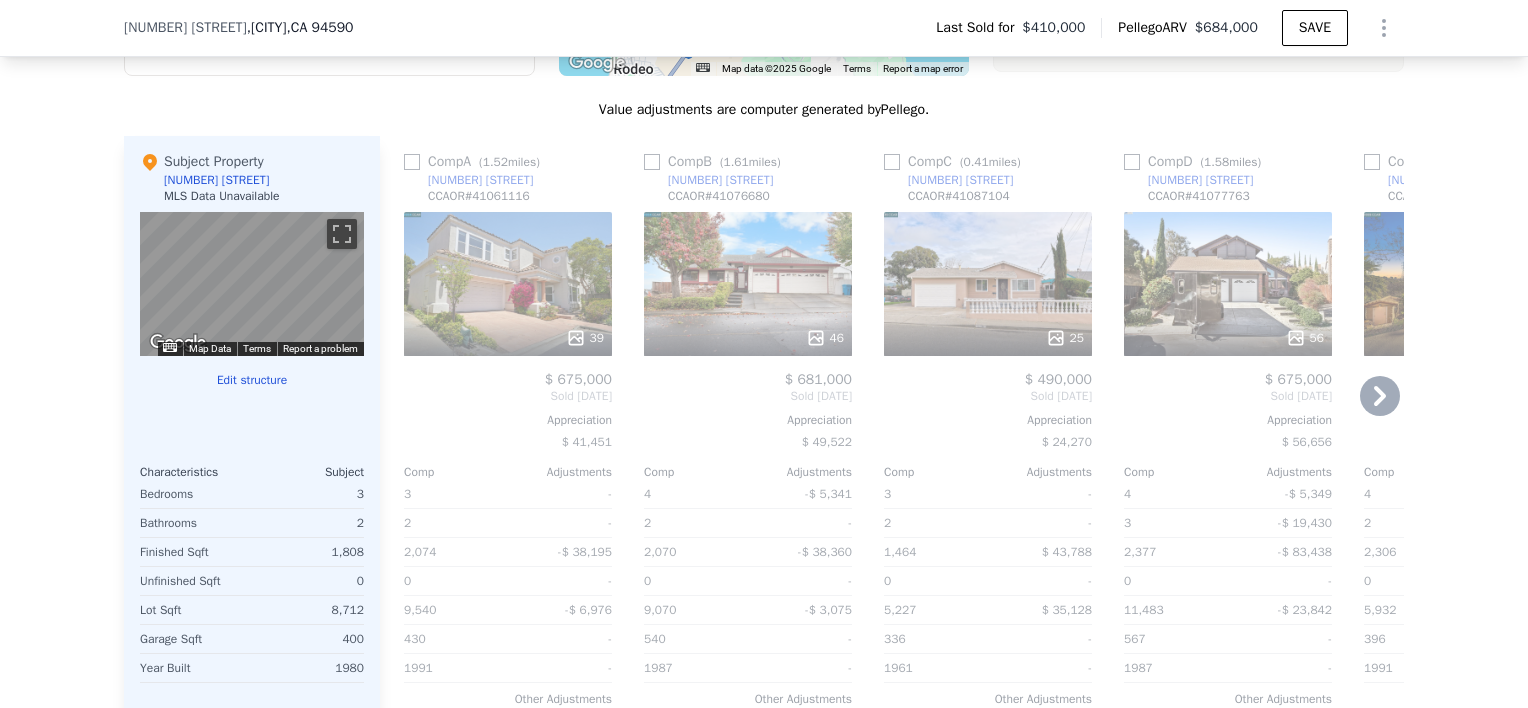 click 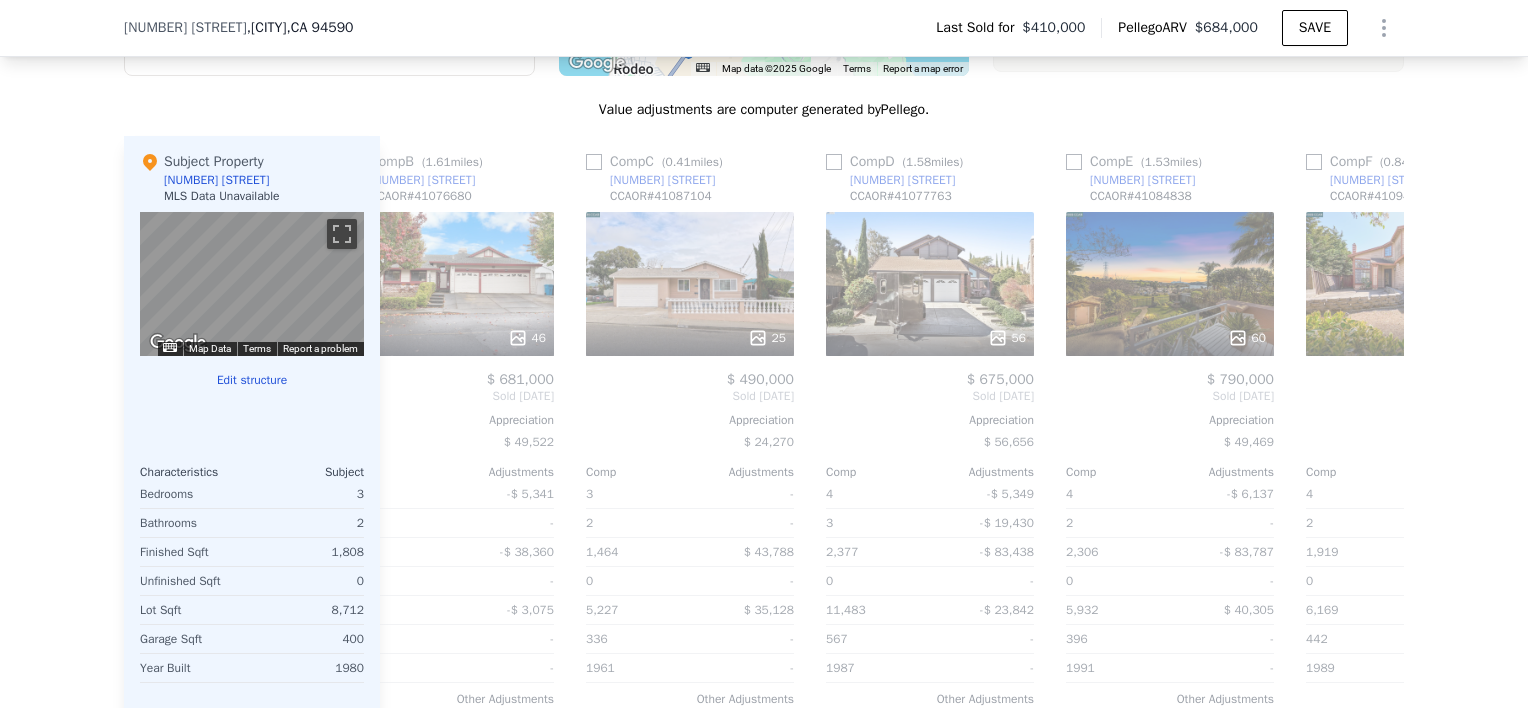 scroll, scrollTop: 0, scrollLeft: 480, axis: horizontal 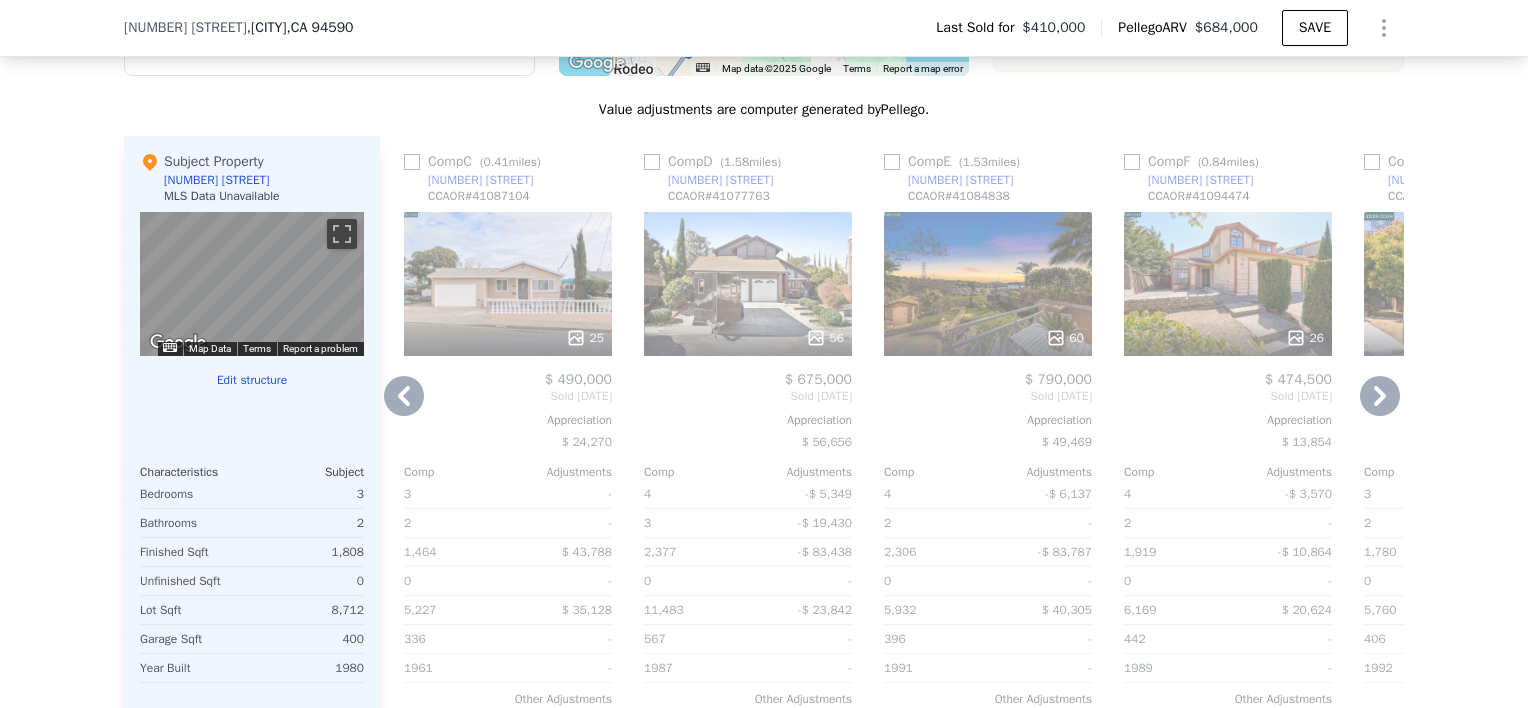 click 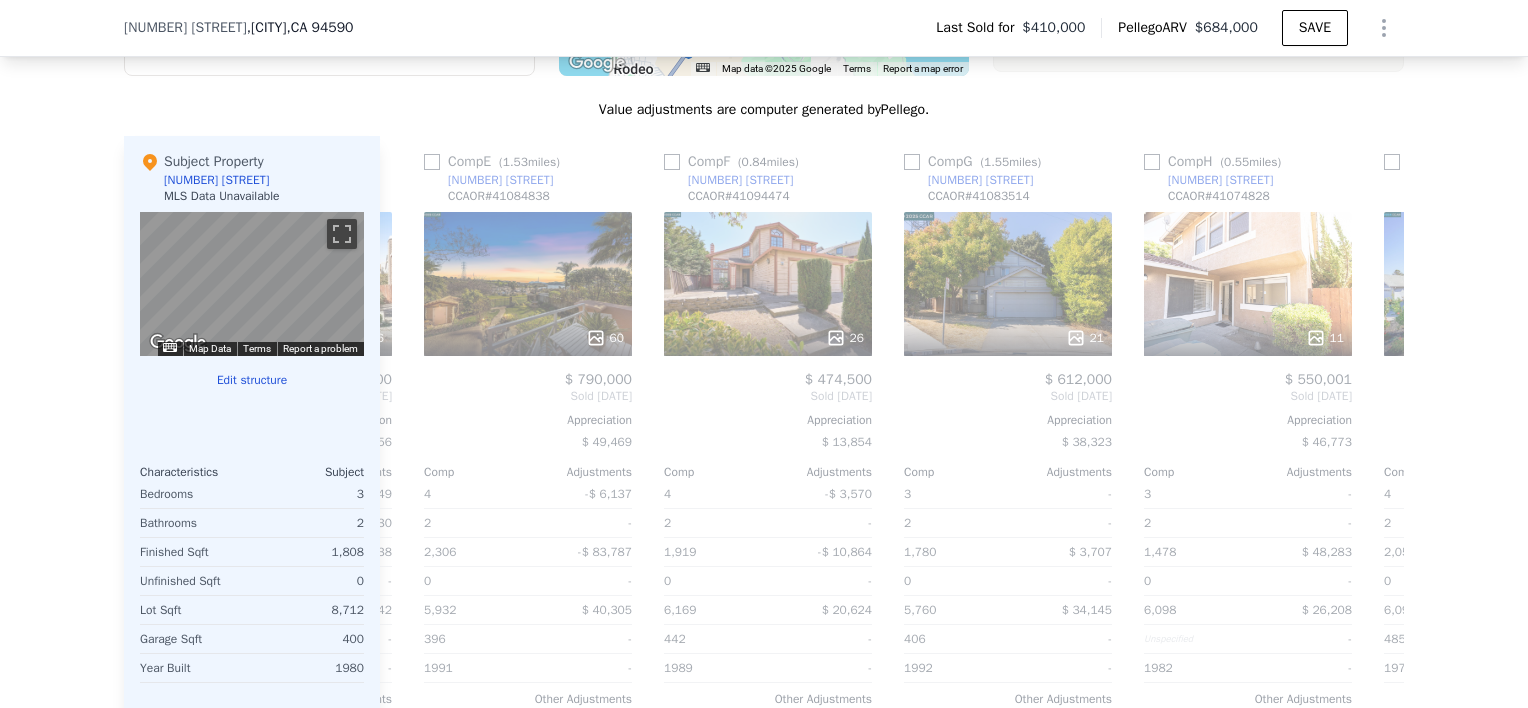 scroll, scrollTop: 0, scrollLeft: 960, axis: horizontal 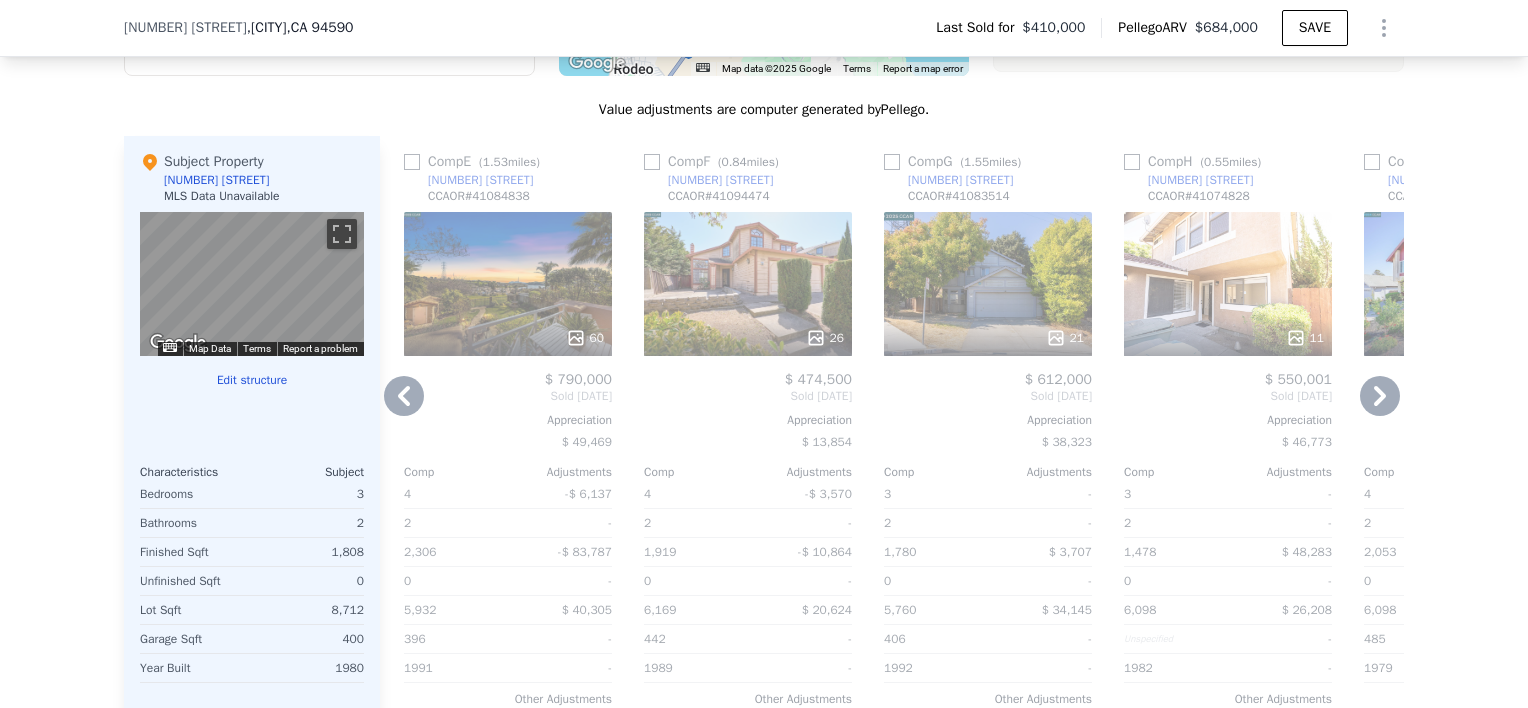 click 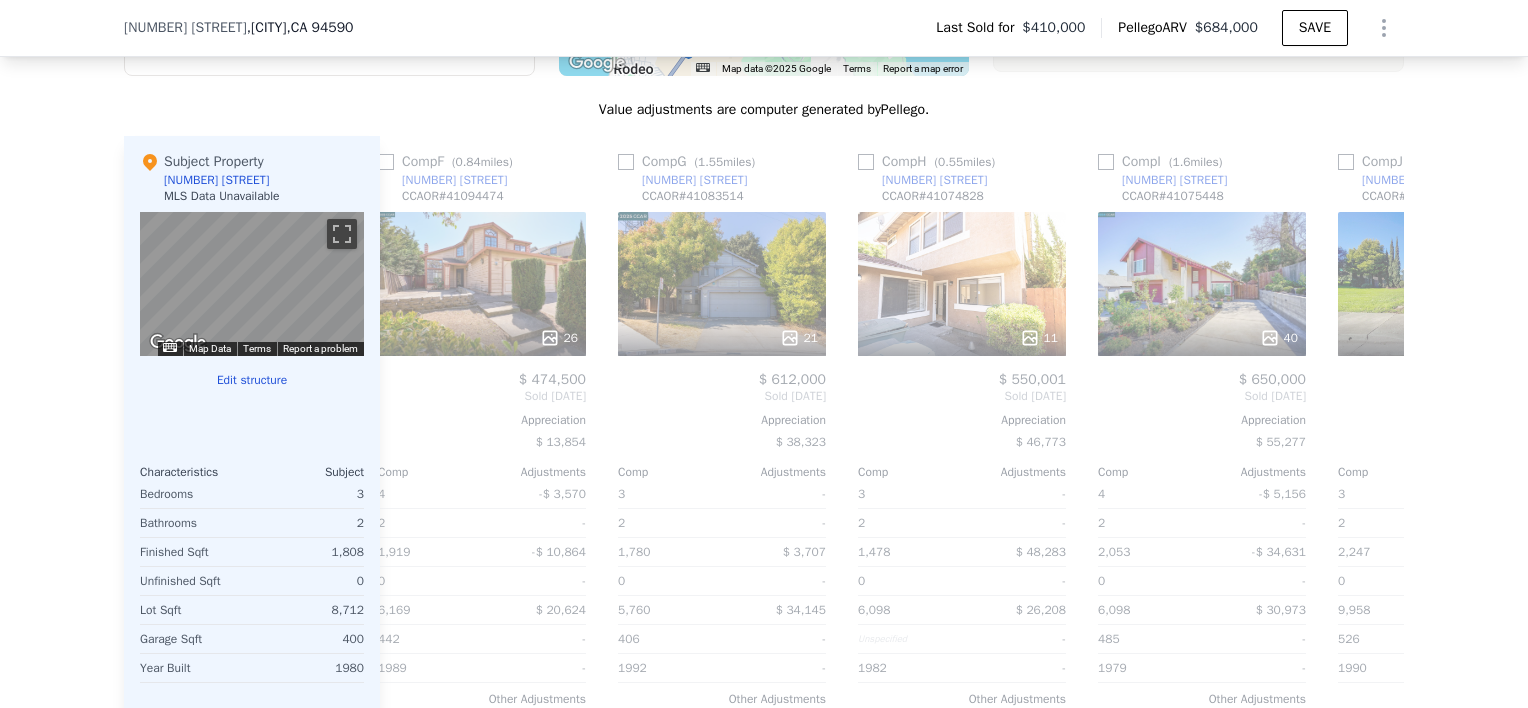 scroll, scrollTop: 0, scrollLeft: 1440, axis: horizontal 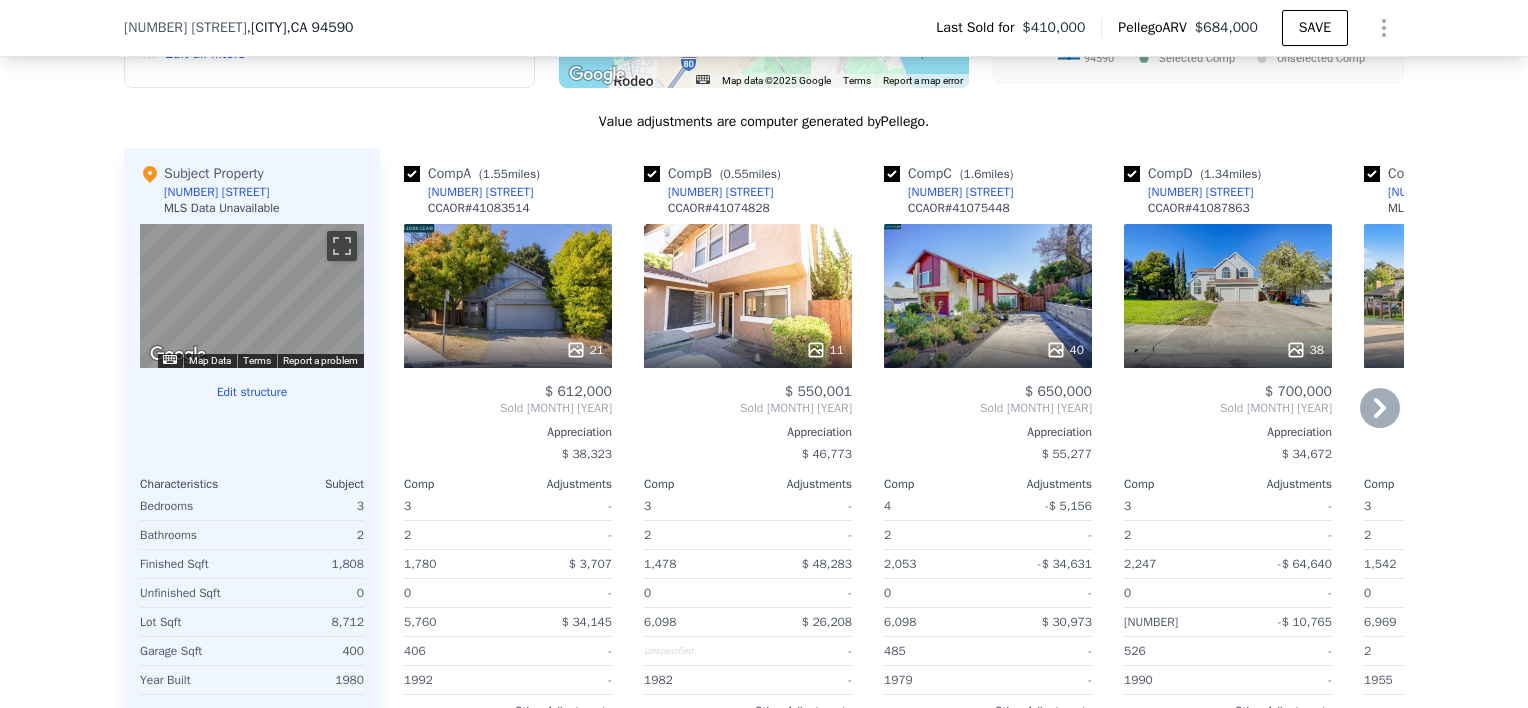 click 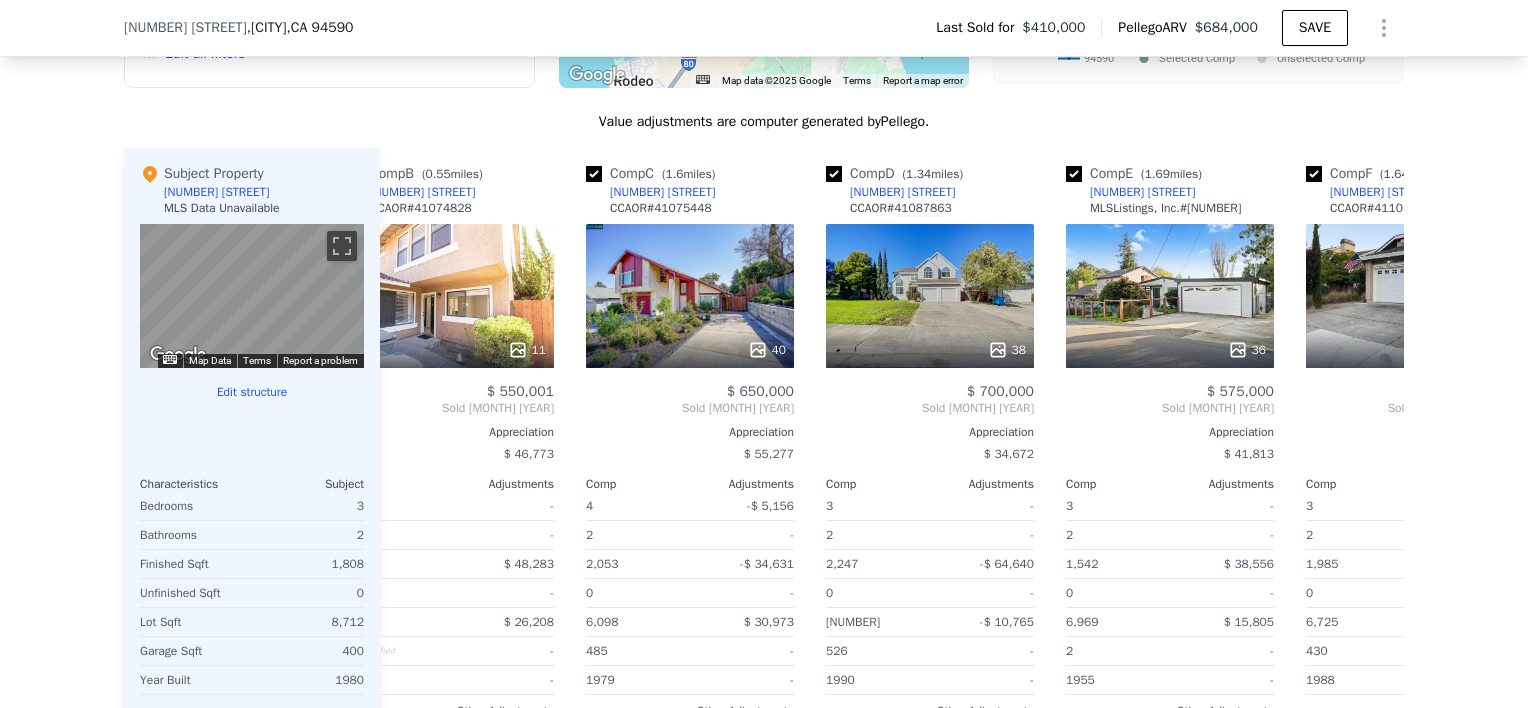 scroll, scrollTop: 0, scrollLeft: 480, axis: horizontal 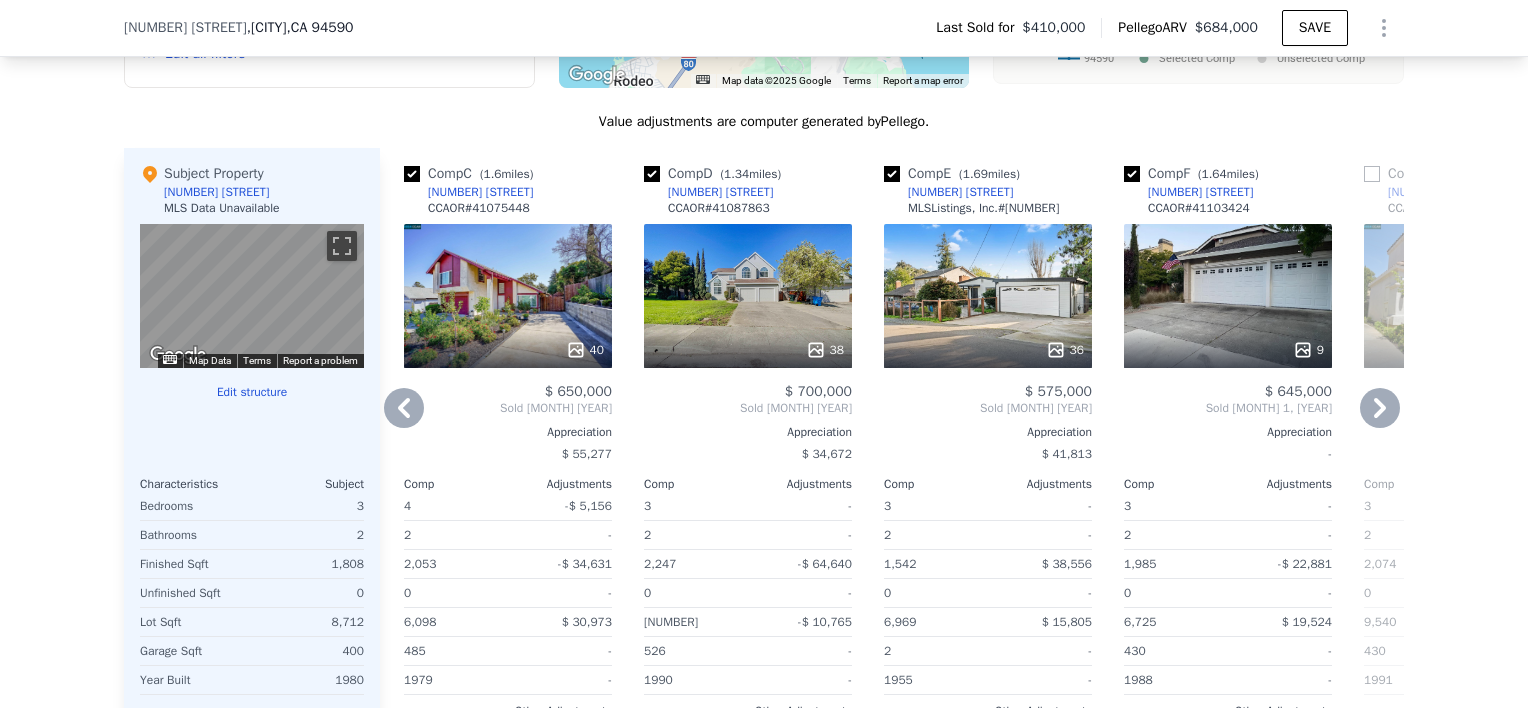 click 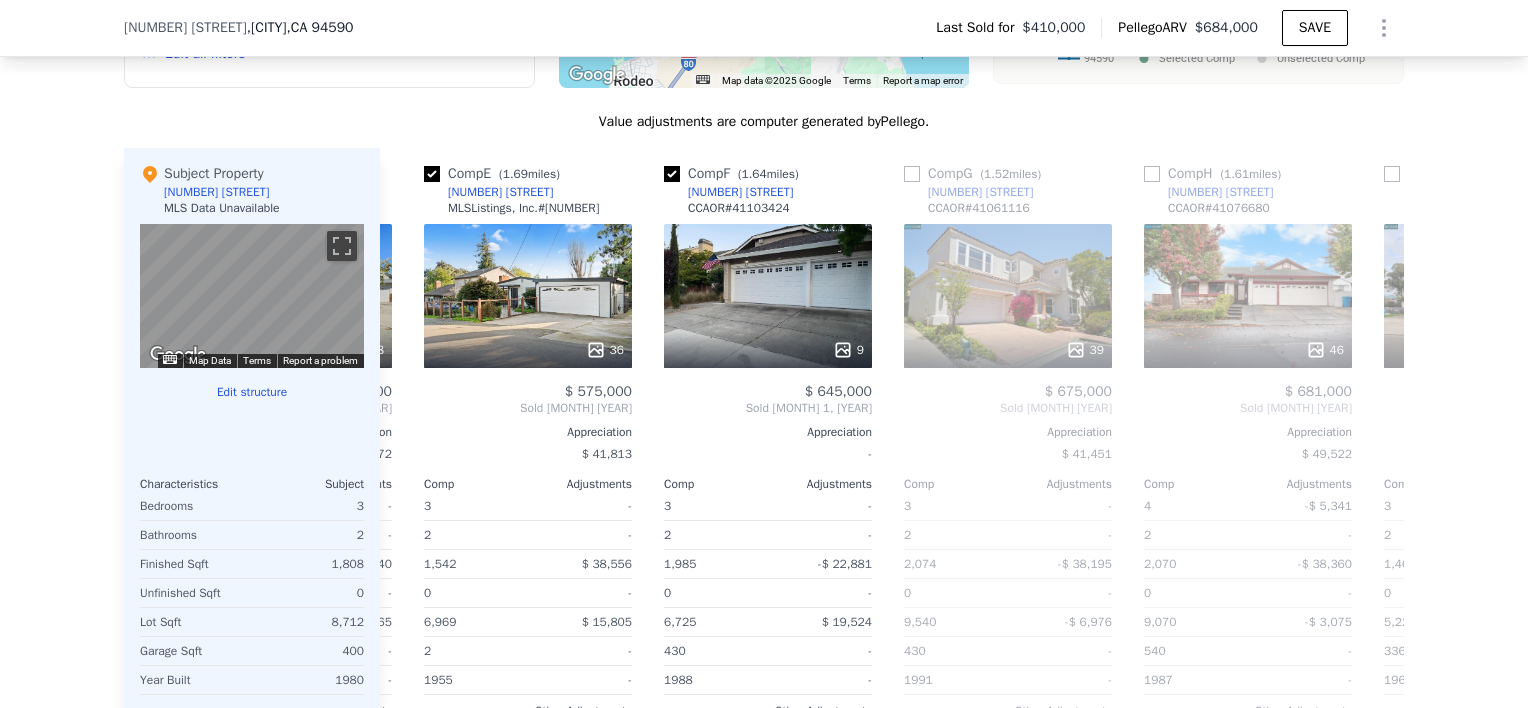 scroll, scrollTop: 0, scrollLeft: 960, axis: horizontal 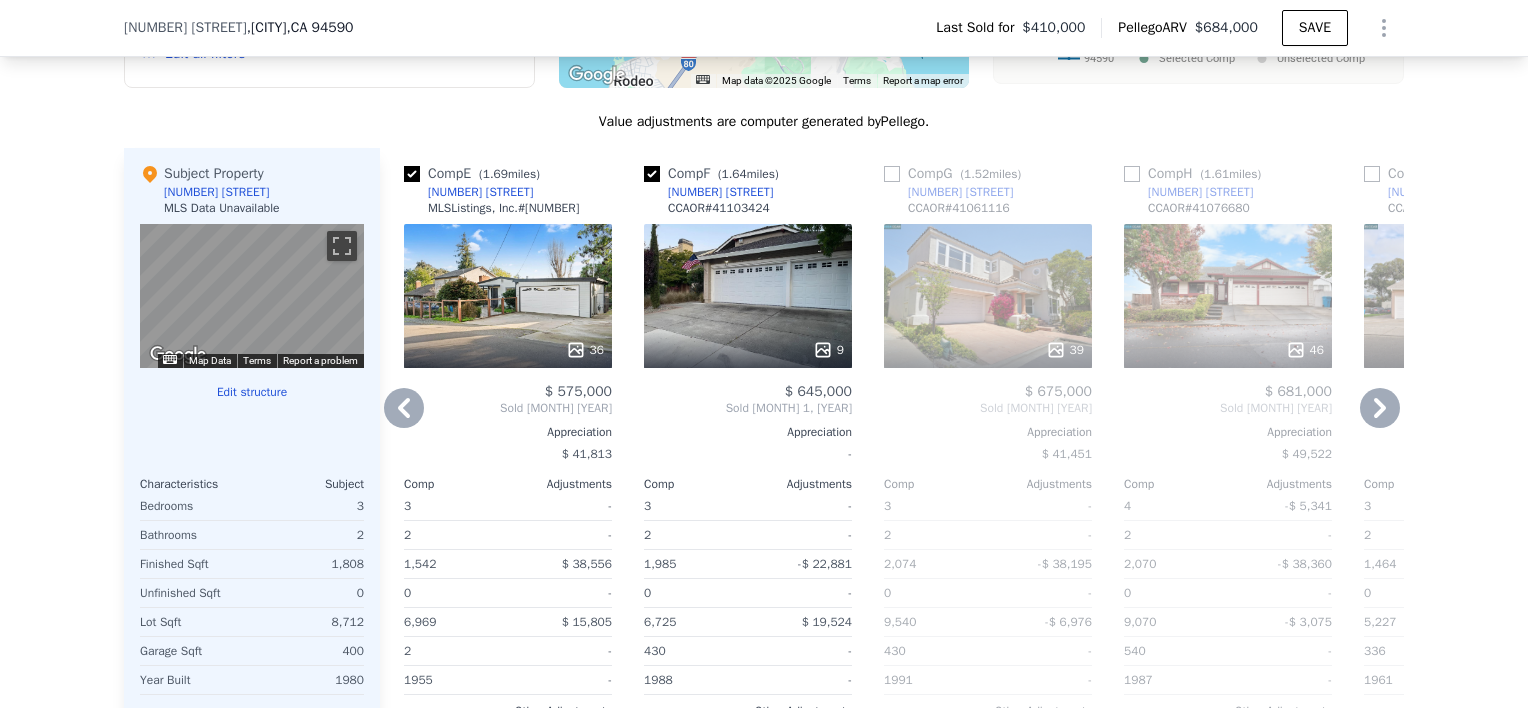 click 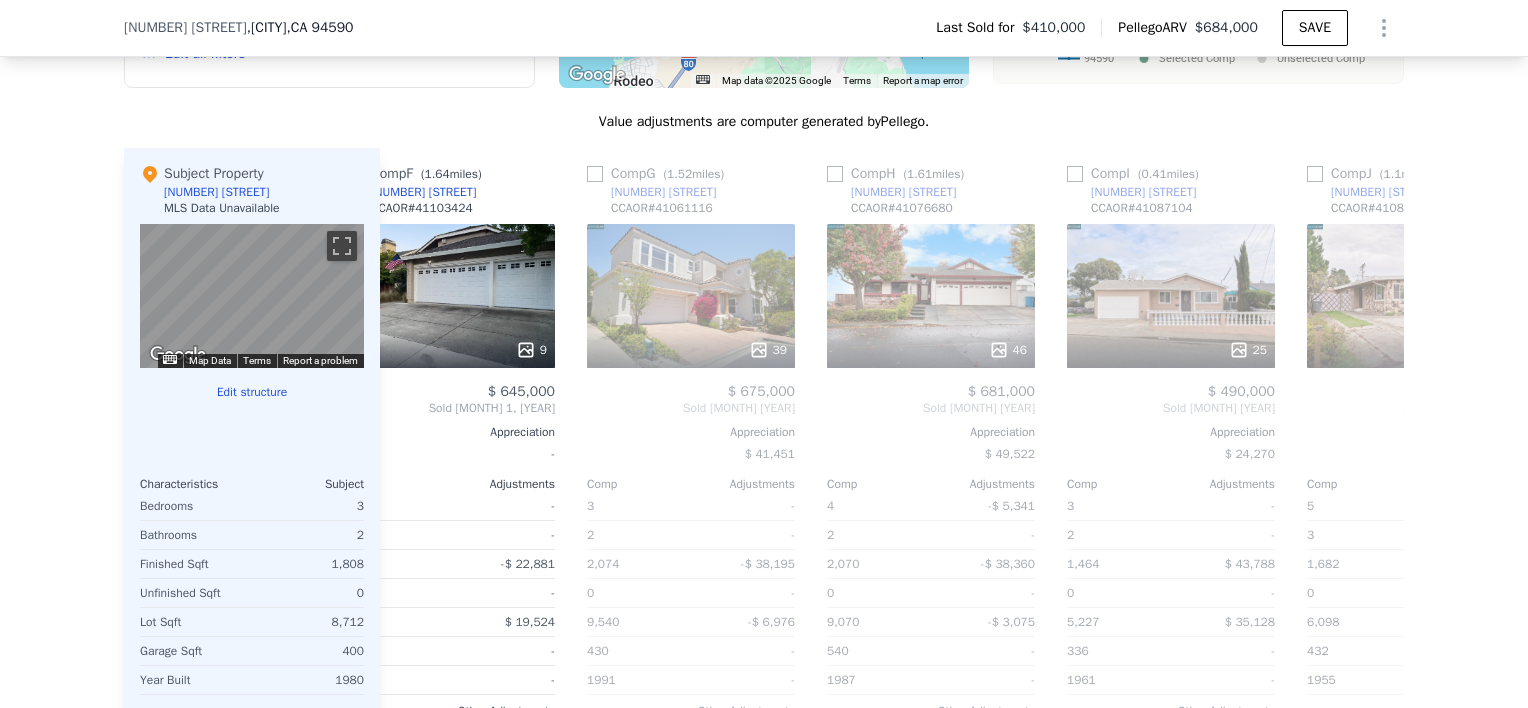 scroll, scrollTop: 0, scrollLeft: 1440, axis: horizontal 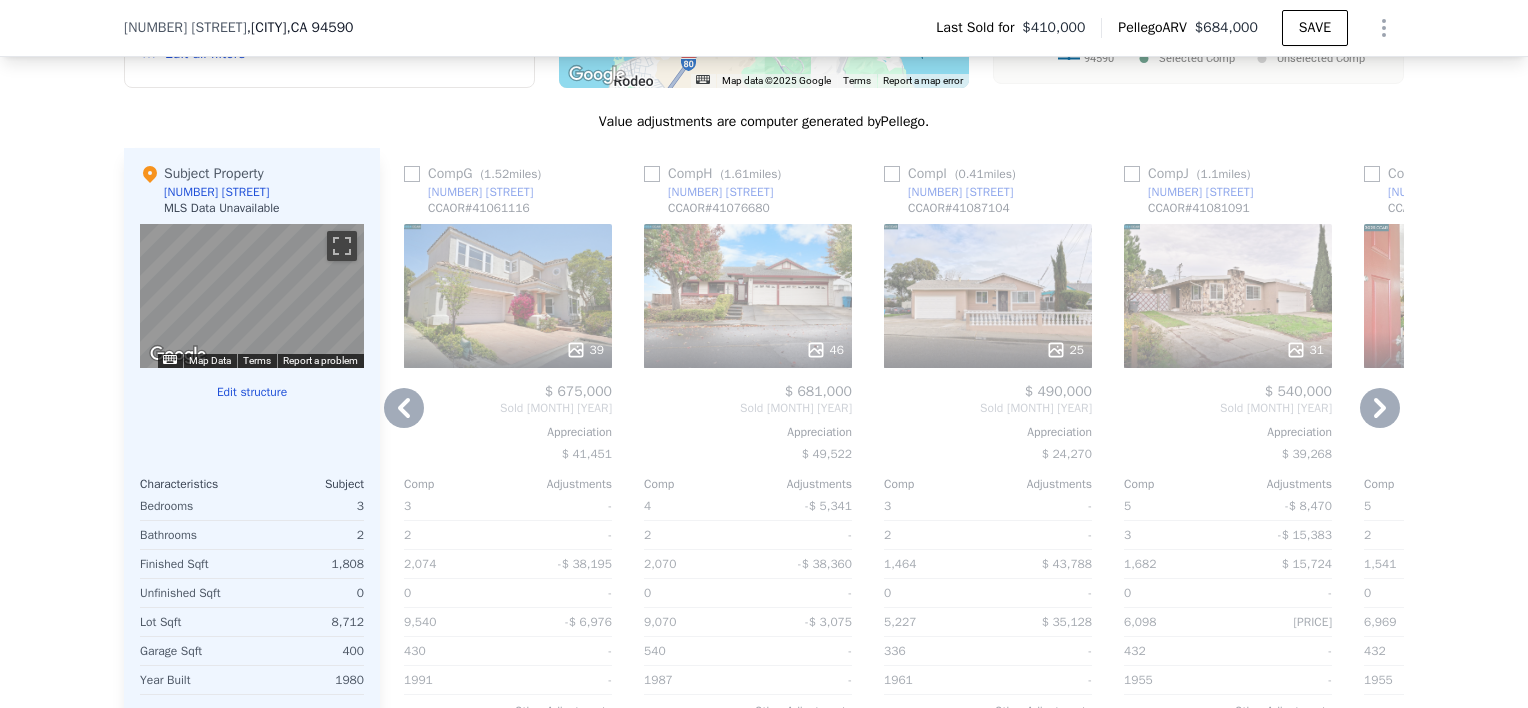click 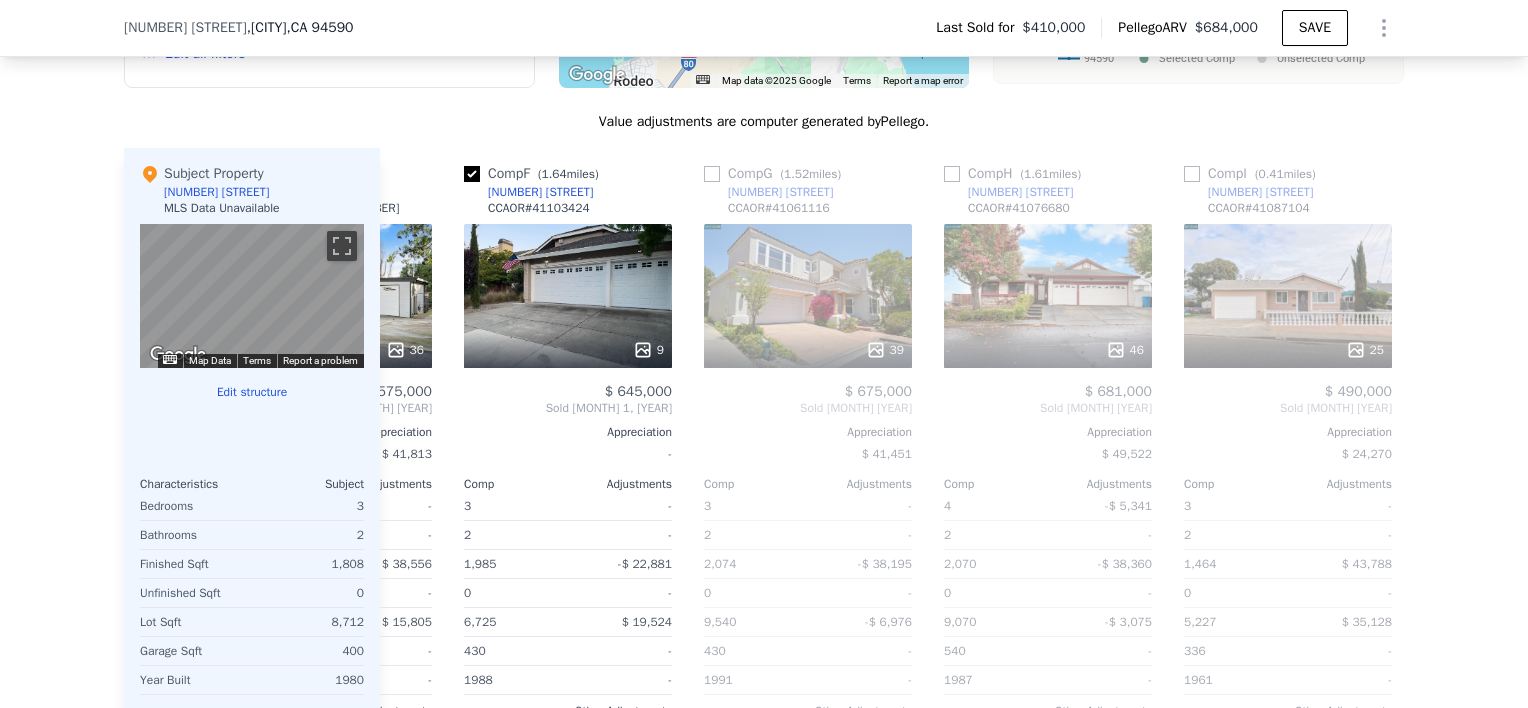 scroll, scrollTop: 0, scrollLeft: 960, axis: horizontal 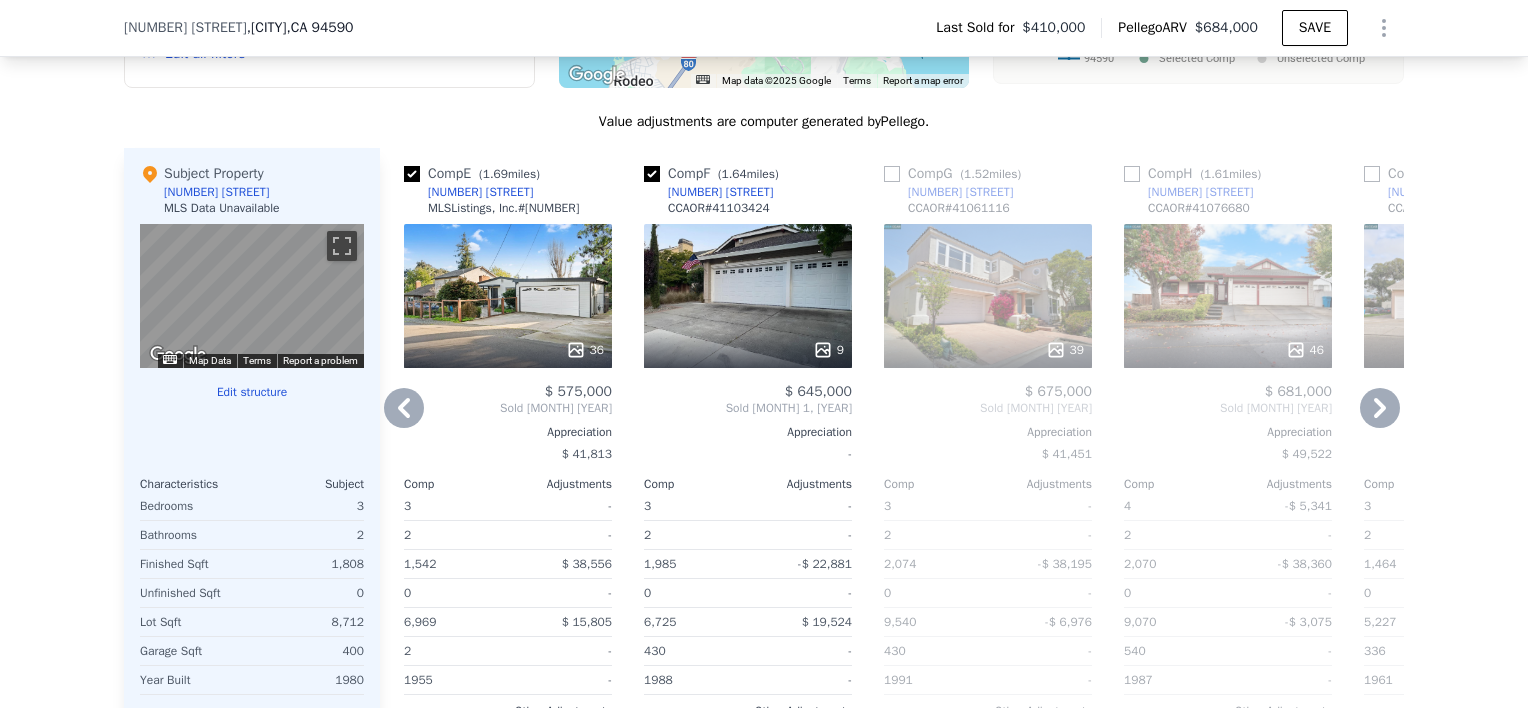 click on "Comp A ( 1.55 miles) [NUMBER] [STREET] CCAOR # [NUMBER] [PRICE] Sold [MONTH] [YEAR] Appreciation [PRICE] Comp Adjustments 3 - 2 - 1,780 [PRICE] 0 - 5,760 [PRICE] 1992 - Other Adjustments [PRICE] Adjusted Value [PRICE] Comp B ( 0.55 miles) [NUMBER] [STREET] CCAOR # [NUMBER] [PRICE] Sold [MONTH] [YEAR] Appreciation [PRICE] Comp Adjustments 3 - 2 - 1,478 [PRICE] 0 - 6,098 [PRICE] Unspecified - 1982 - Other Adjustments [PRICE] Adjusted Value [PRICE] Comp C ( 1.6 miles) [NUMBER] [STREET] CCAOR # [NUMBER] [PRICE] Sold [MONTH] [YEAR] Appreciation [PRICE] Comp Adjustments 4 - [PRICE] 2 - 2,053 - [PRICE] 0 - 6,098 [PRICE] 485 - 1979 - Other Adjustments [PRICE] Adjusted Value [PRICE] Comp D ( 1.34 miles) [NUMBER] [STREET] CCAOR # [NUMBER] [PRICE] Sold [MONTH] [YEAR] Appreciation [PRICE] Comp Adjustments 3 - 2 - 2,247 - [PRICE] 0 - 9,958 - [PRICE] 526 - 1990 - Other Adjustments [PRICE] Adjusted Value [PRICE] Comp E ( 1.69 miles) [NUMBER] [STREET] MLSListings, Inc. # [NUMBER] [NUMBER] 3" at bounding box center [892, 469] 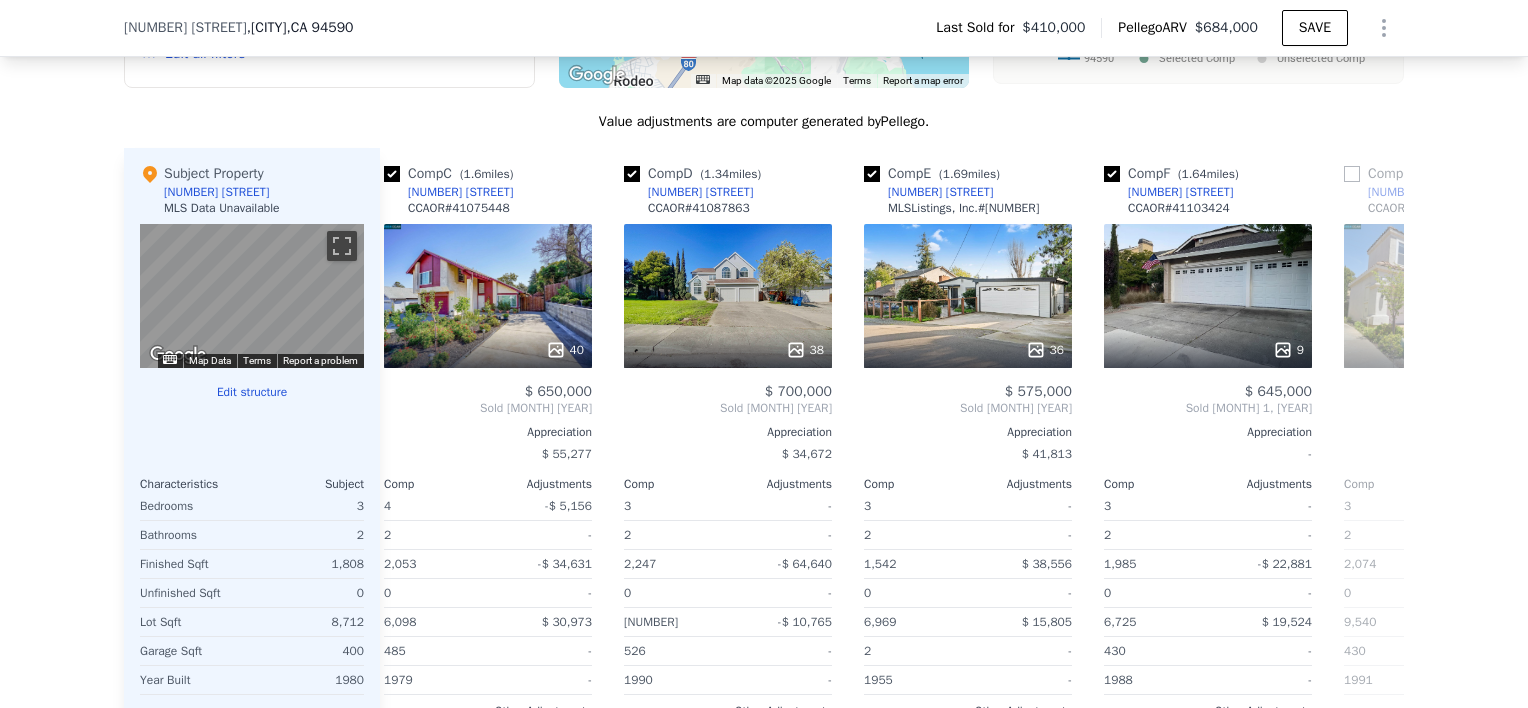scroll, scrollTop: 0, scrollLeft: 480, axis: horizontal 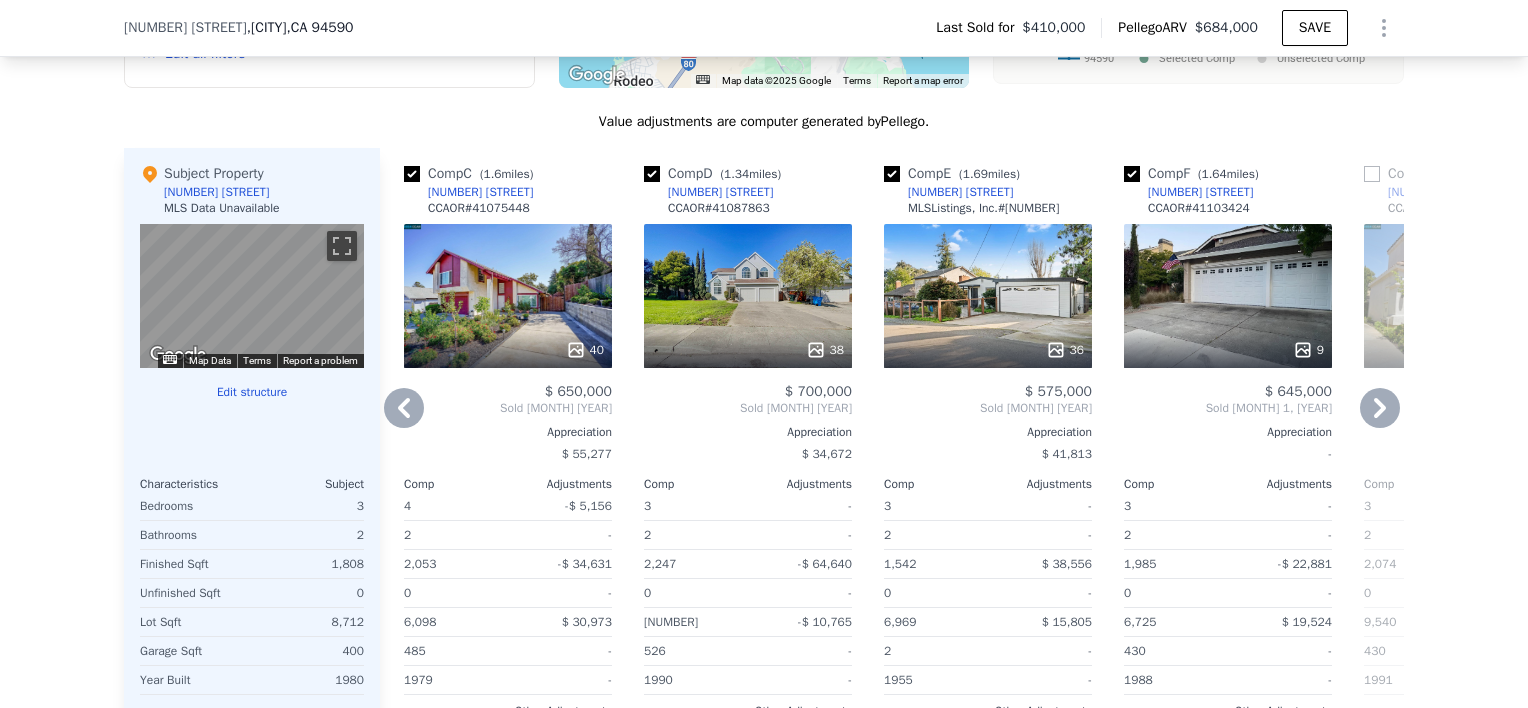 click on "Comp A ( 1.55 miles) [NUMBER] [STREET] CCAOR # [NUMBER] [PRICE] Sold [MONTH] [YEAR] Appreciation [PRICE] Comp Adjustments 3 - 2 - 1,780 [PRICE] 0 - 5,760 [PRICE] 1992 - Other Adjustments [PRICE] Adjusted Value [PRICE] Comp B ( 0.55 miles) [NUMBER] [STREET] CCAOR # [NUMBER] [PRICE] Sold [MONTH] [YEAR] Appreciation [PRICE] Comp Adjustments 3 - 2 - 1,478 [PRICE] 0 - 6,098 [PRICE] Unspecified - 1982 - Other Adjustments [PRICE] Adjusted Value [PRICE] Comp C ( 1.6 miles) [NUMBER] [STREET] CCAOR # [NUMBER] [PRICE] Sold [MONTH] [YEAR] Appreciation [PRICE] Comp Adjustments 4 - [PRICE] 2 - 2,053 - [PRICE] 0 - 6,098 [PRICE] 485 - 1979 - Other Adjustments [PRICE] Adjusted Value [PRICE] Comp D ( 1.34 miles) [NUMBER] [STREET] CCAOR # [NUMBER] [PRICE] Sold [MONTH] [YEAR] Appreciation [PRICE] Comp Adjustments 3 - 2 - 2,247 - [PRICE] 0 - 9,958 - [PRICE] 526 - 1990 - Other Adjustments [PRICE] Adjusted Value [PRICE] Comp E ( 1.69 miles) [NUMBER] [STREET] MLSListings, Inc. # [NUMBER] [NUMBER] 3" at bounding box center (892, 469) 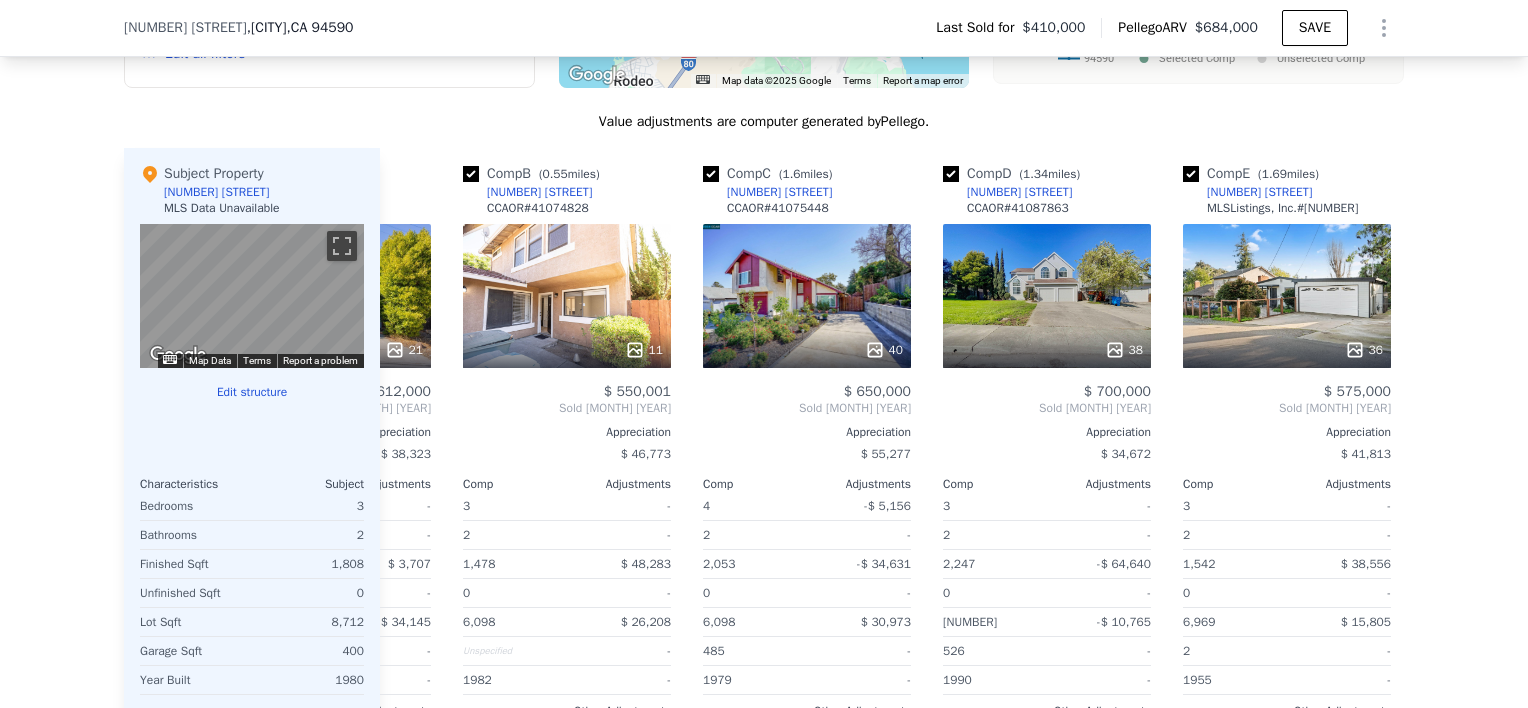 scroll, scrollTop: 0, scrollLeft: 0, axis: both 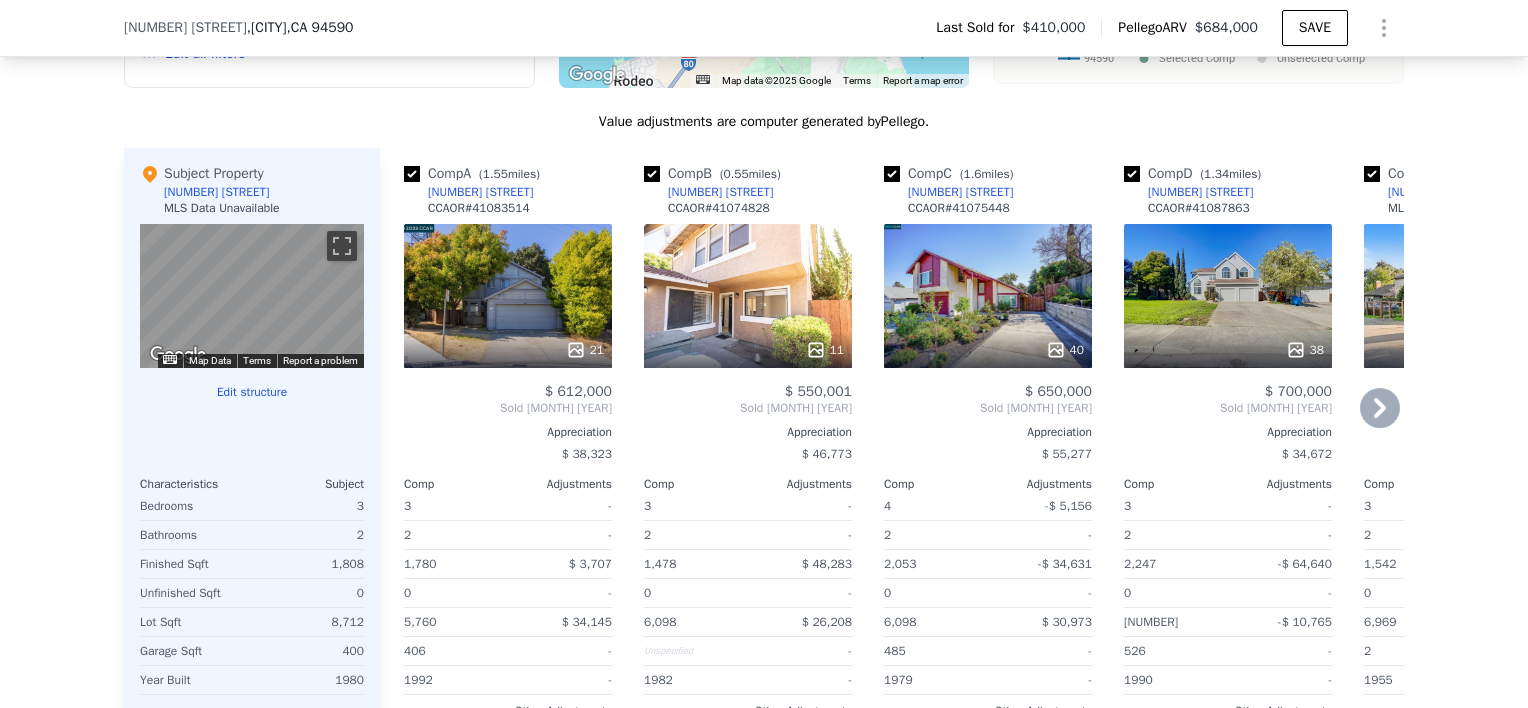 click on "Sold   Mar 2025" at bounding box center (508, 408) 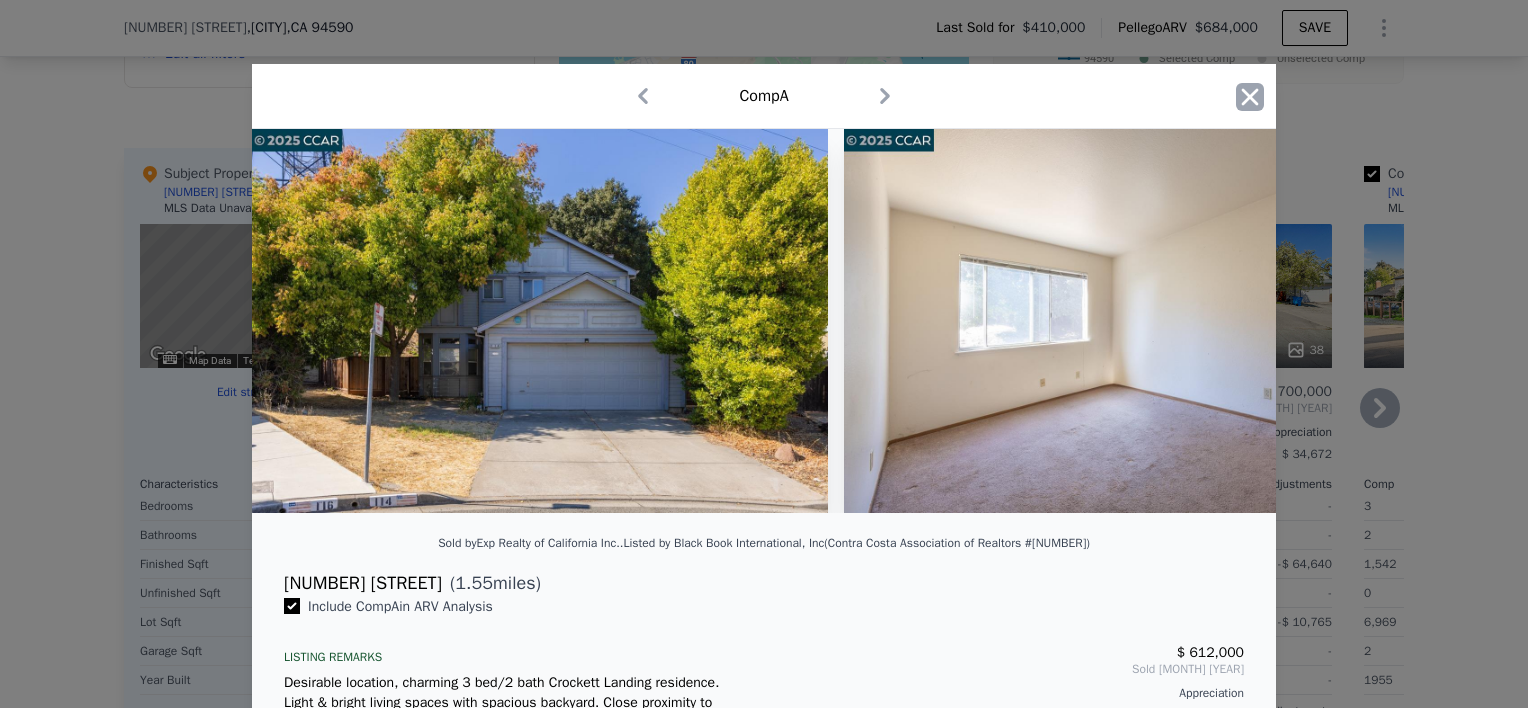 click 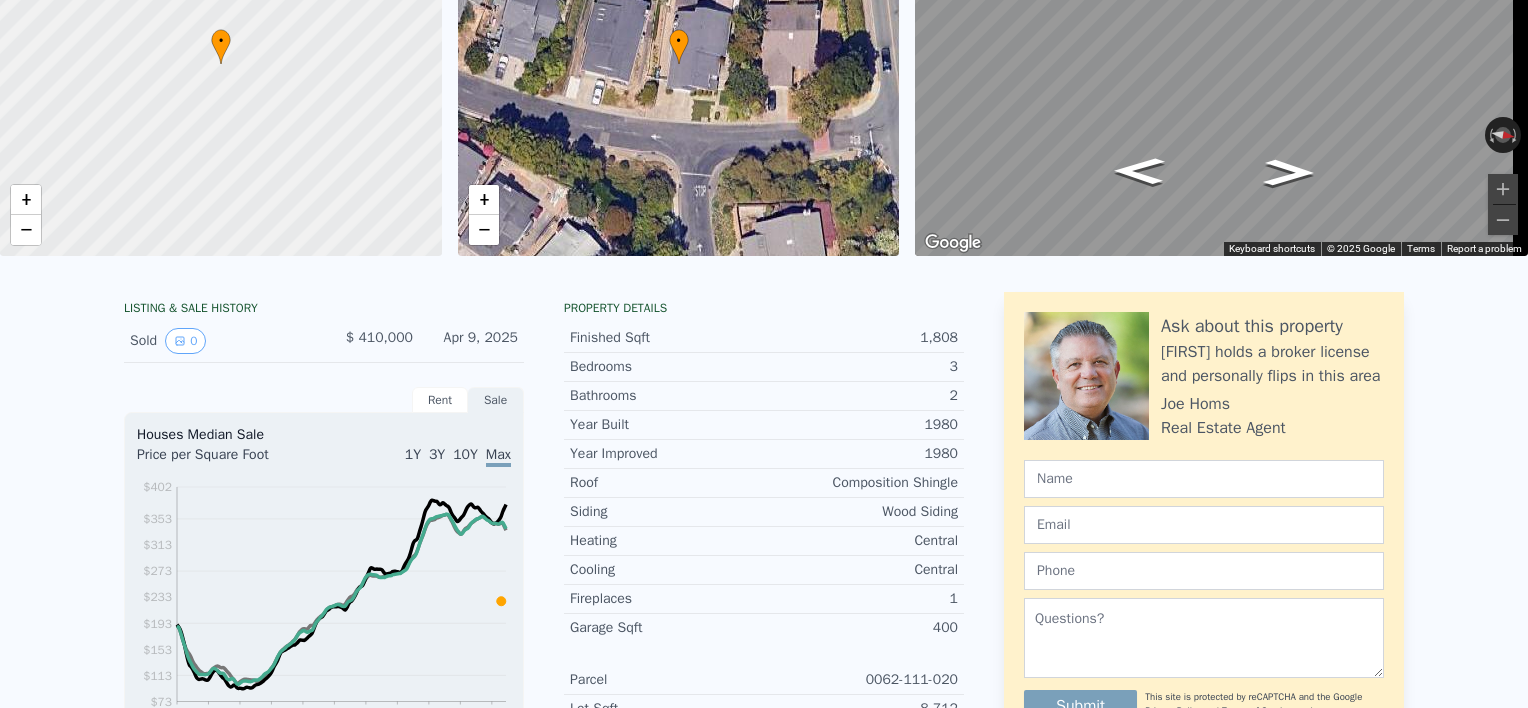 scroll, scrollTop: 0, scrollLeft: 0, axis: both 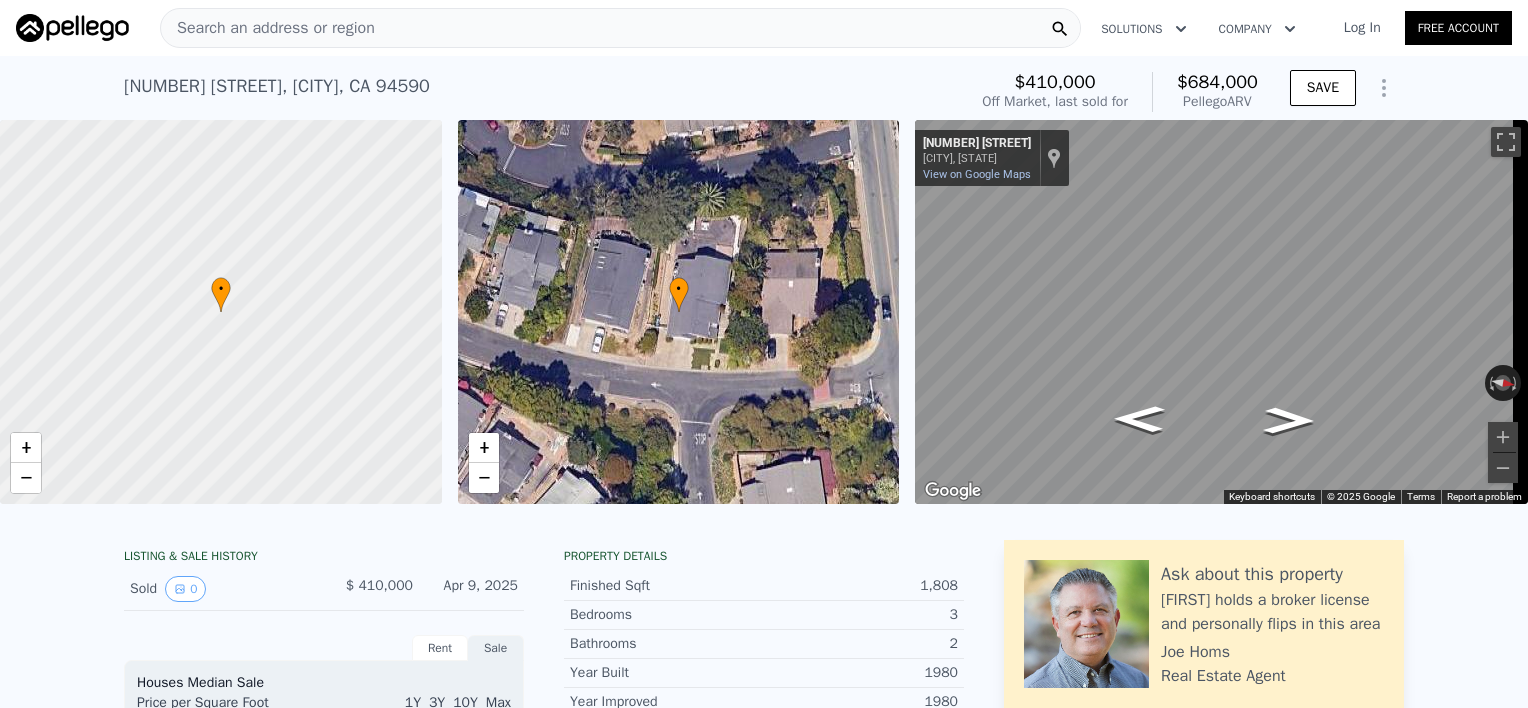 click on "Search an address or region" at bounding box center (620, 28) 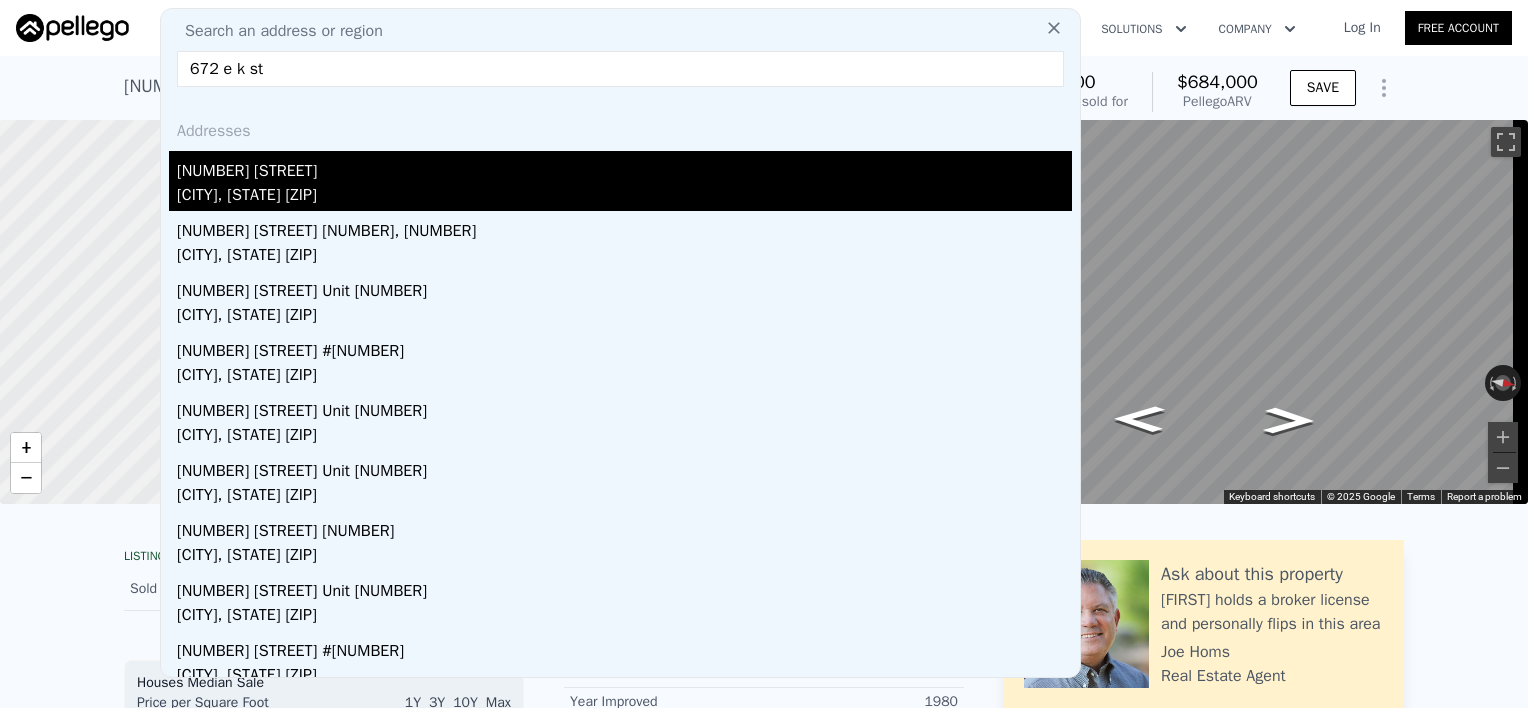type on "672 e k st" 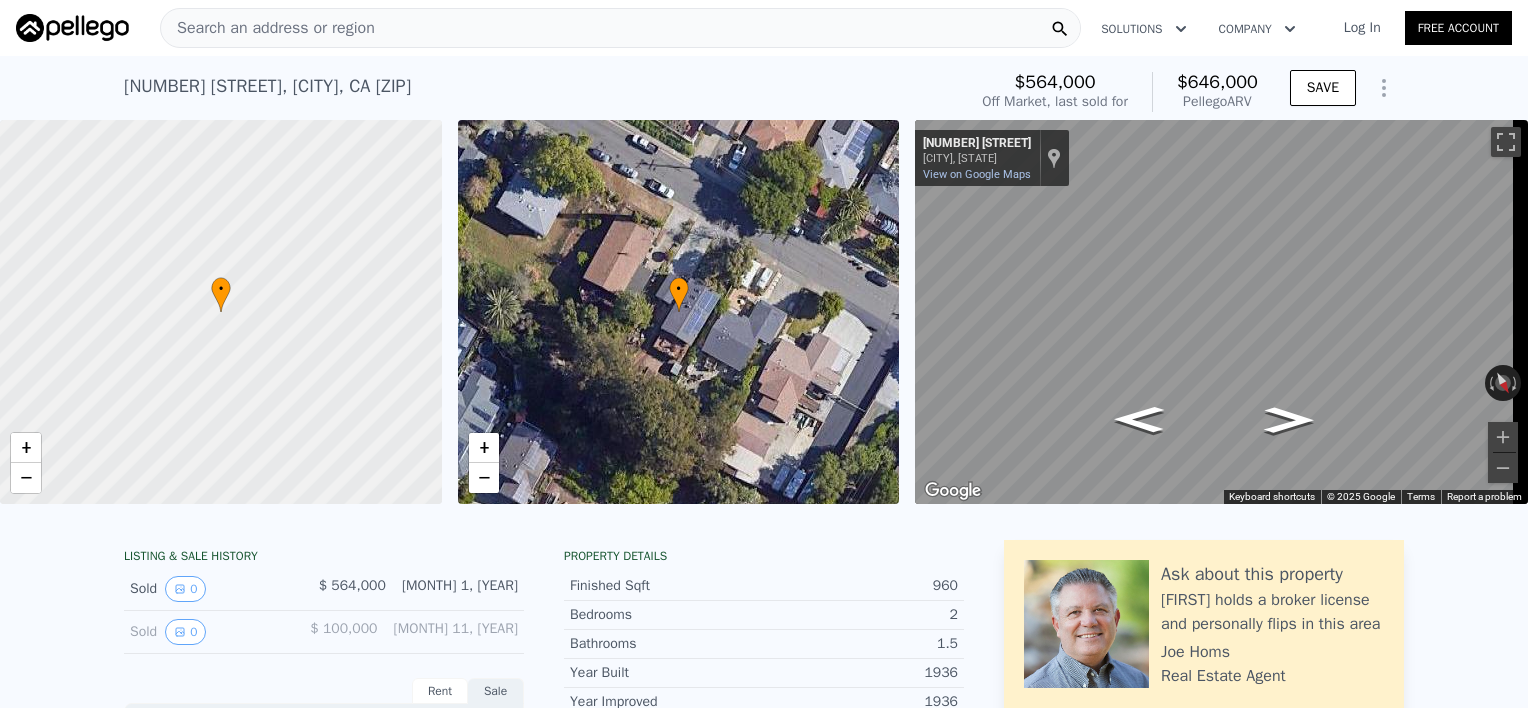 type on "3" 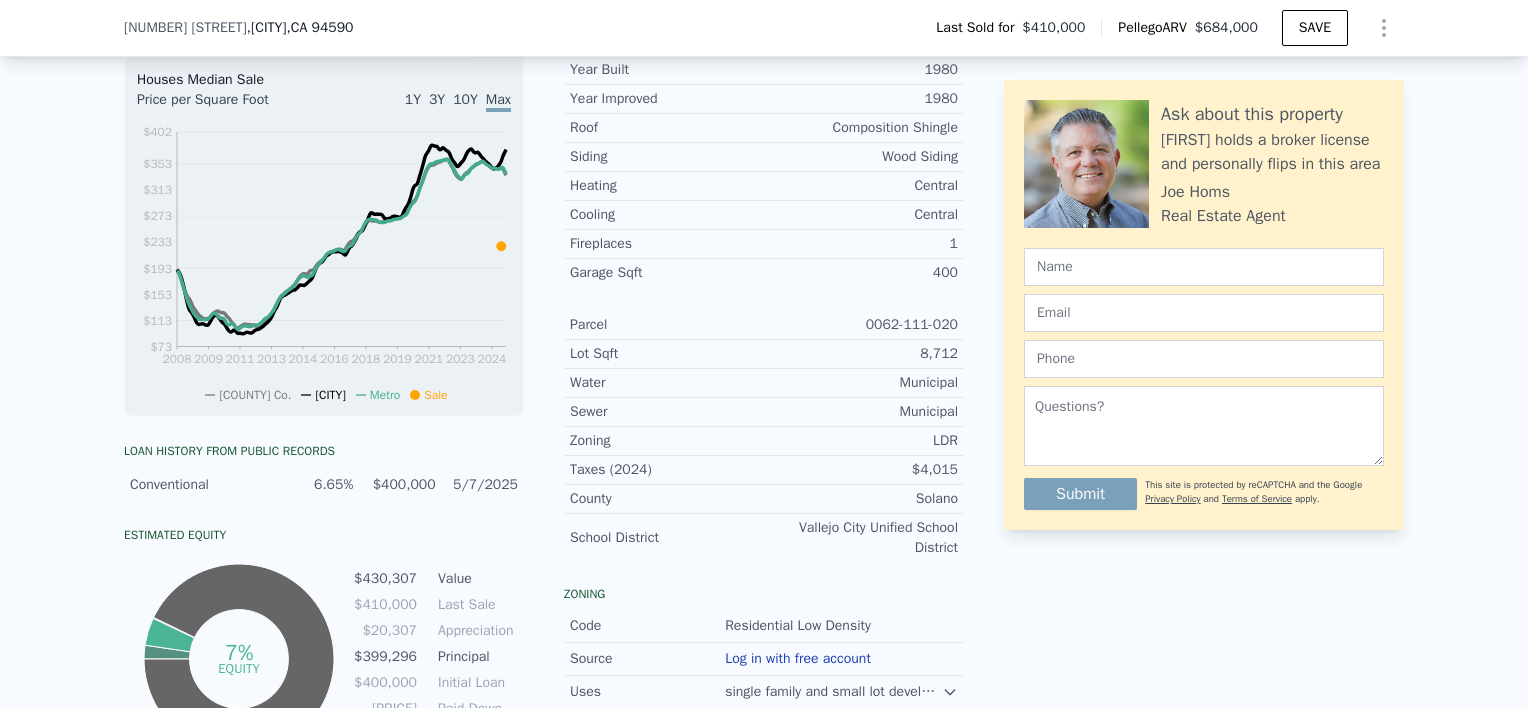 scroll, scrollTop: 596, scrollLeft: 0, axis: vertical 